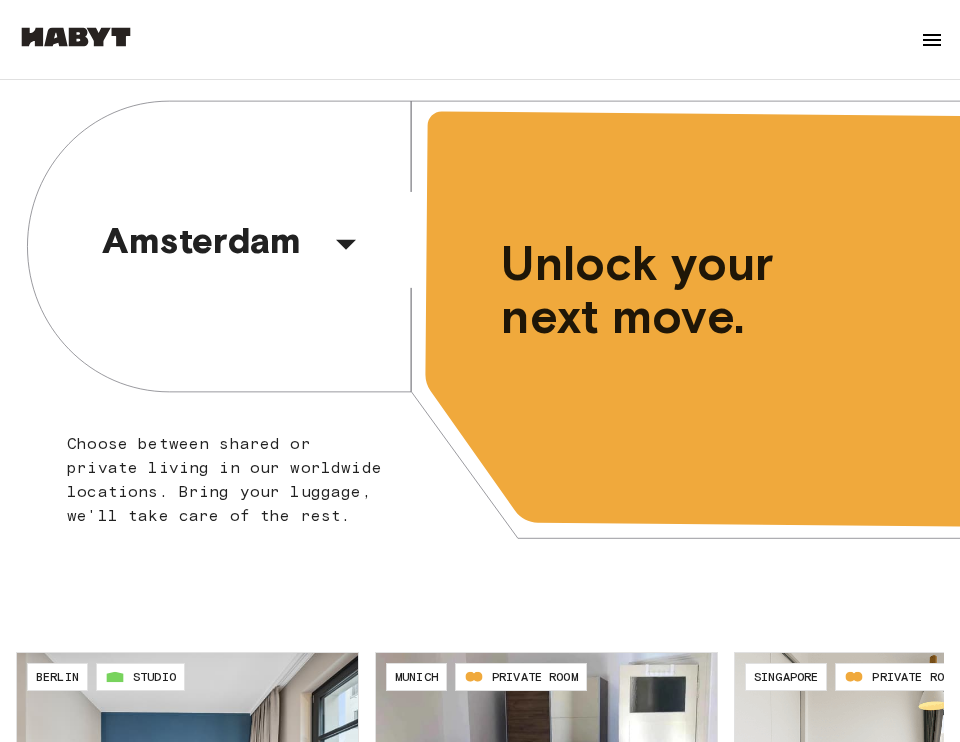 scroll, scrollTop: 0, scrollLeft: 0, axis: both 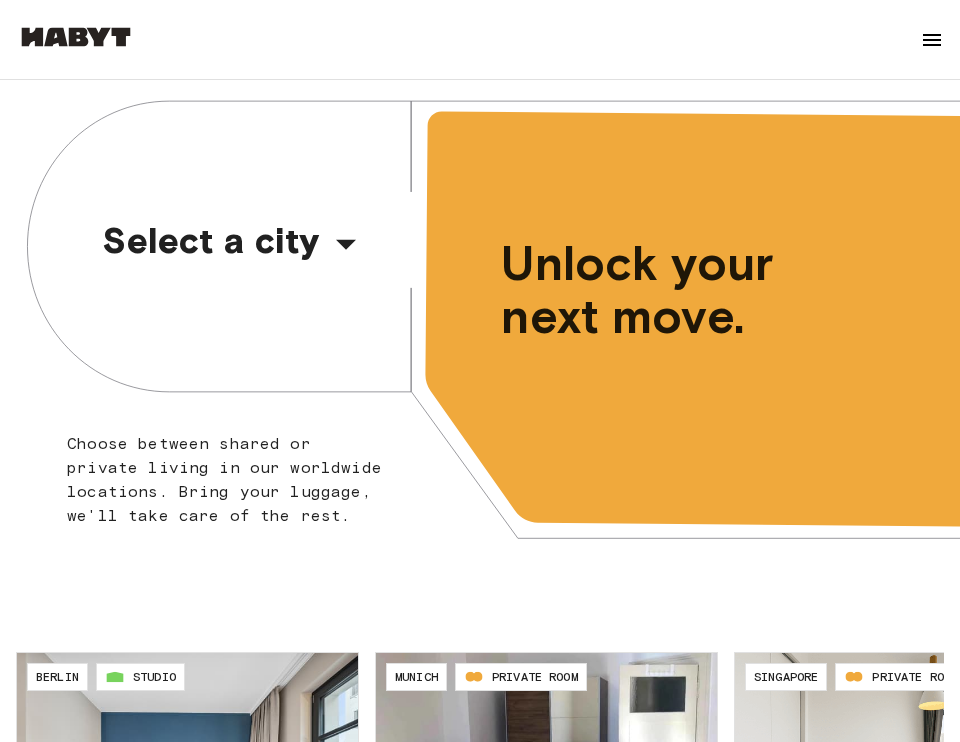 click 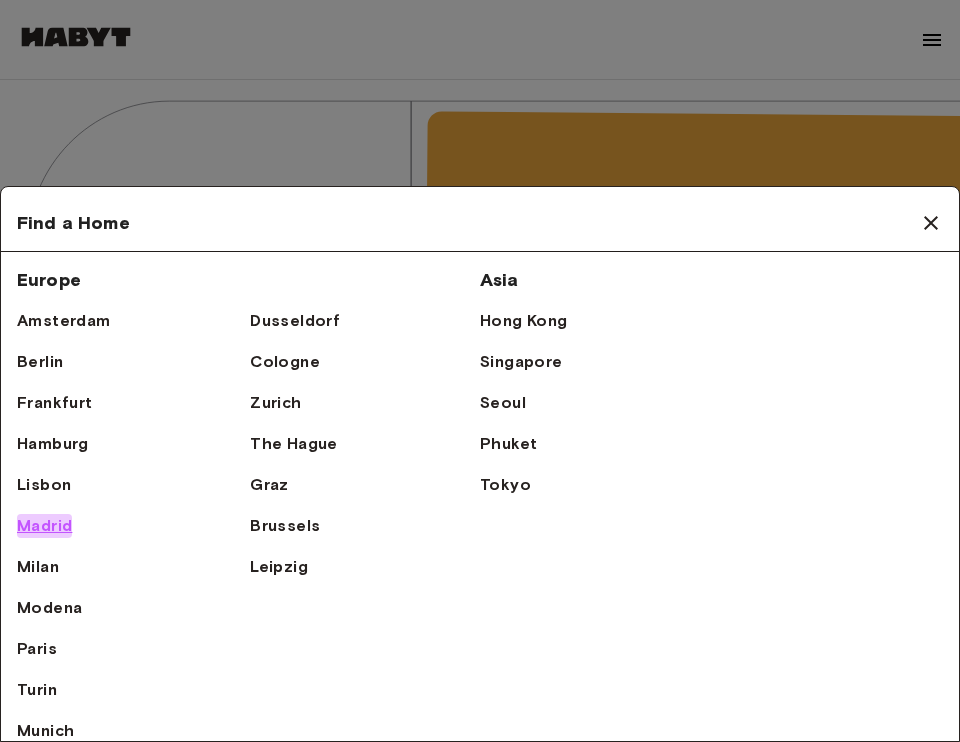 click on "Madrid" at bounding box center (44, 526) 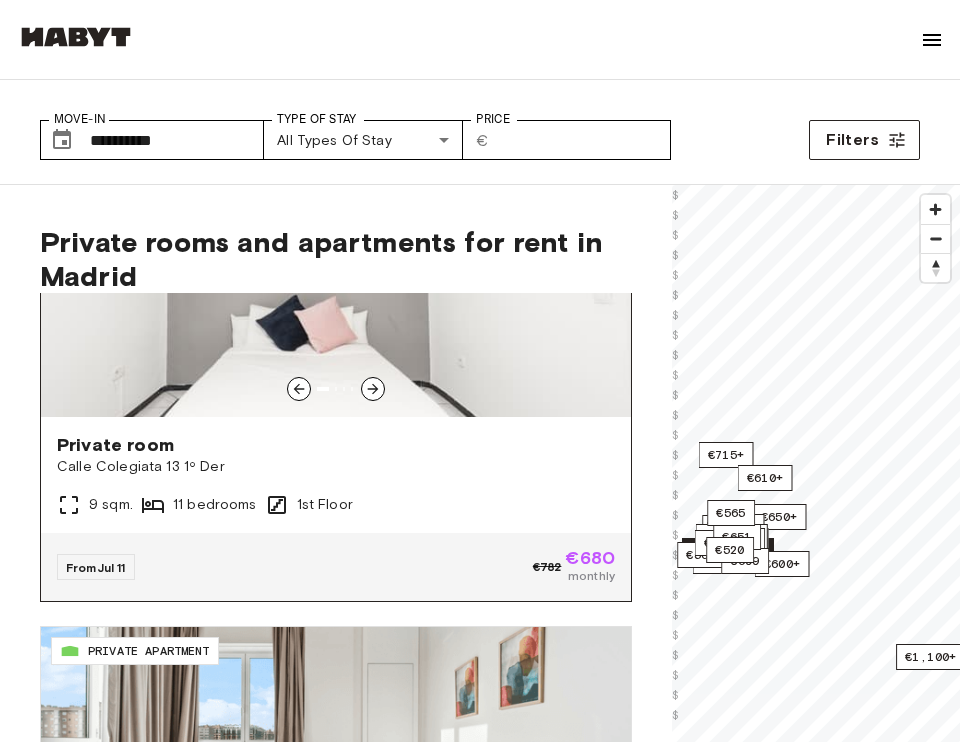 scroll, scrollTop: 570, scrollLeft: 0, axis: vertical 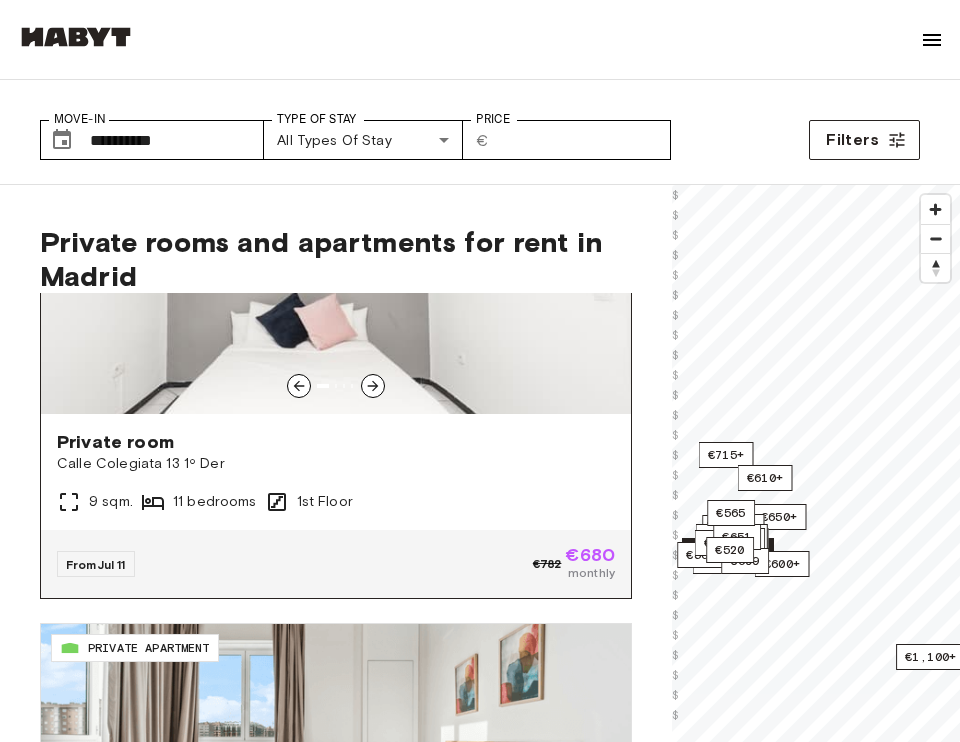 click on "Private room" at bounding box center [336, 442] 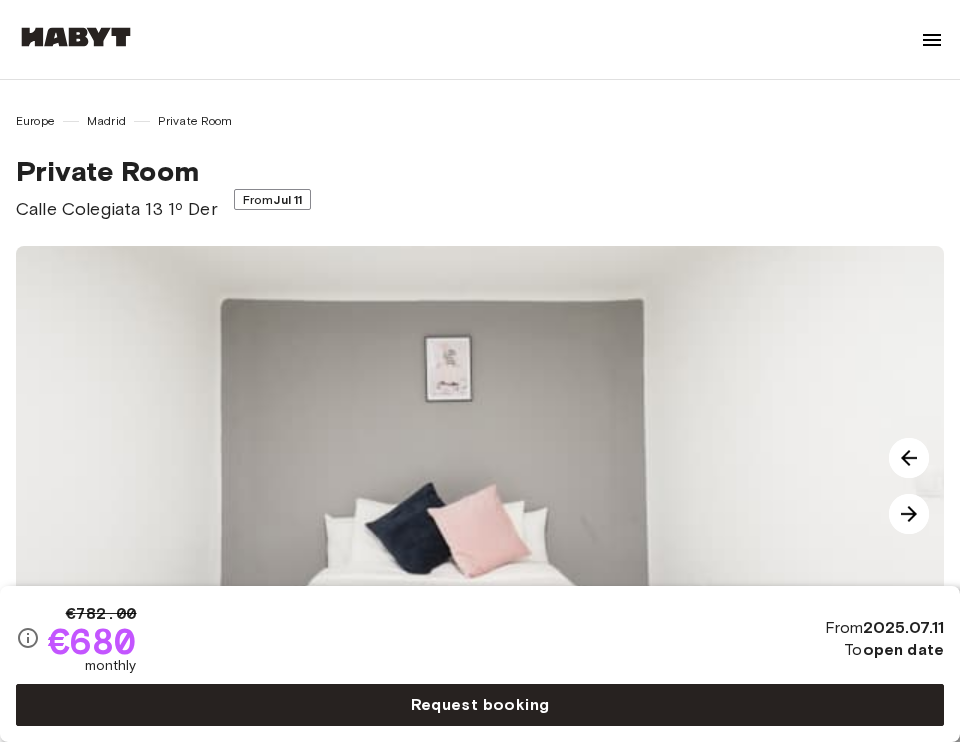 scroll, scrollTop: 0, scrollLeft: 0, axis: both 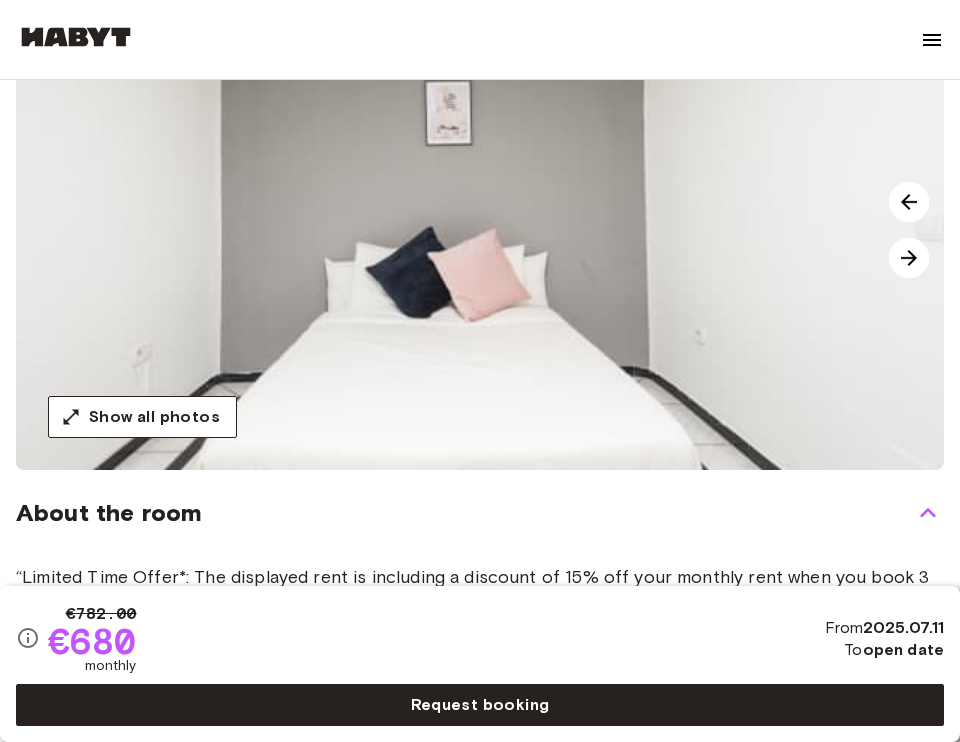 click at bounding box center [909, 258] 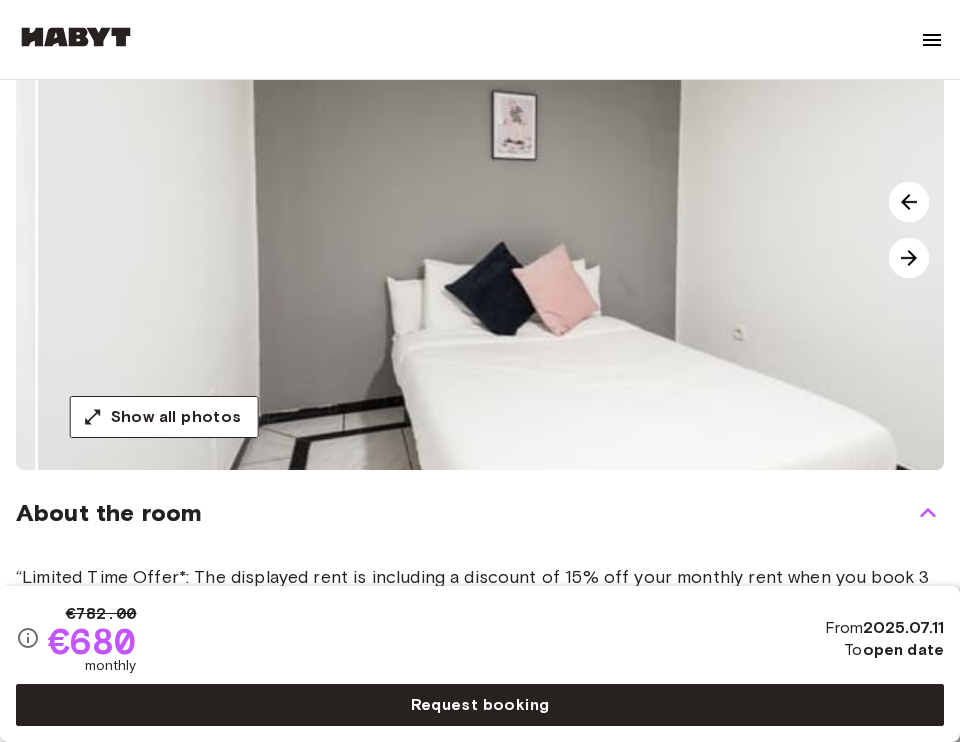 click at bounding box center [909, 258] 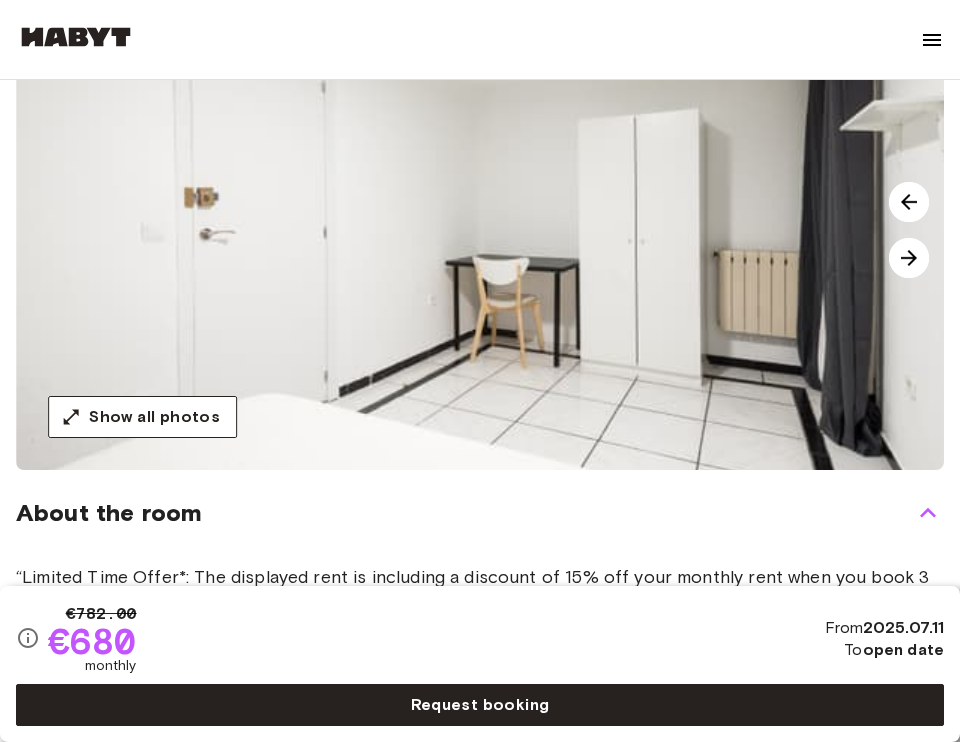 click at bounding box center [909, 258] 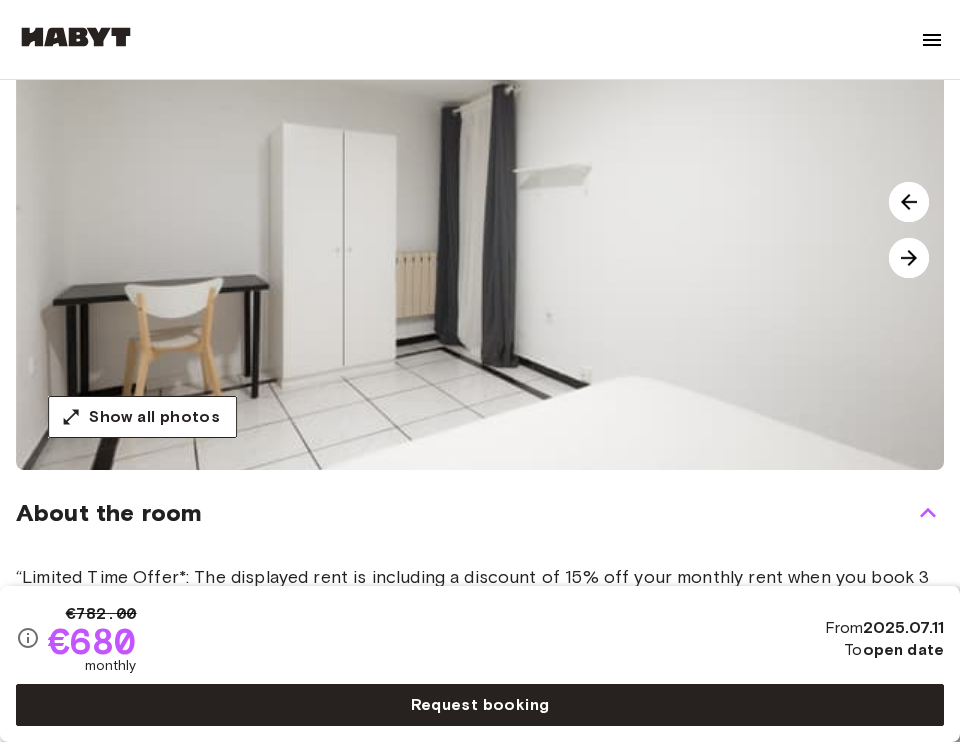 click at bounding box center (909, 258) 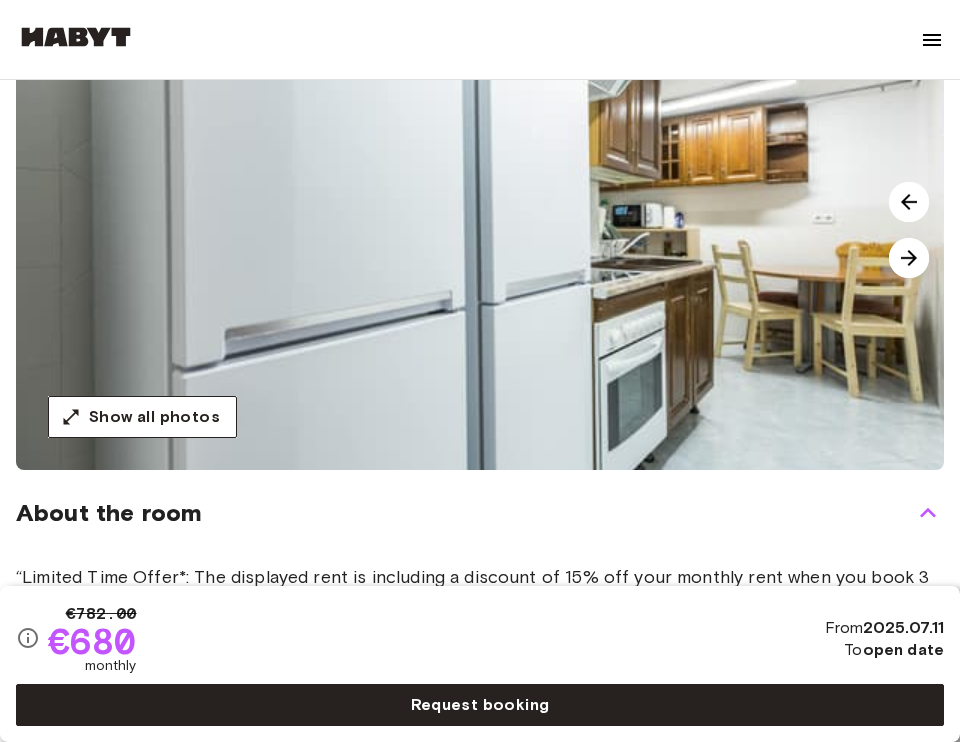 click at bounding box center [909, 202] 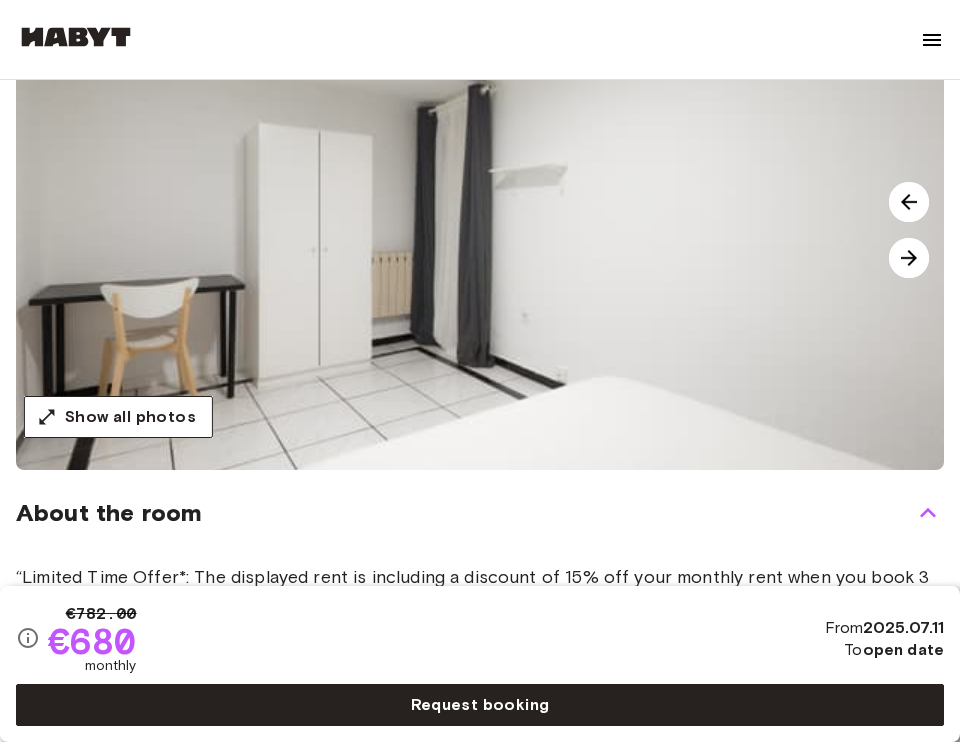 click at bounding box center (909, 202) 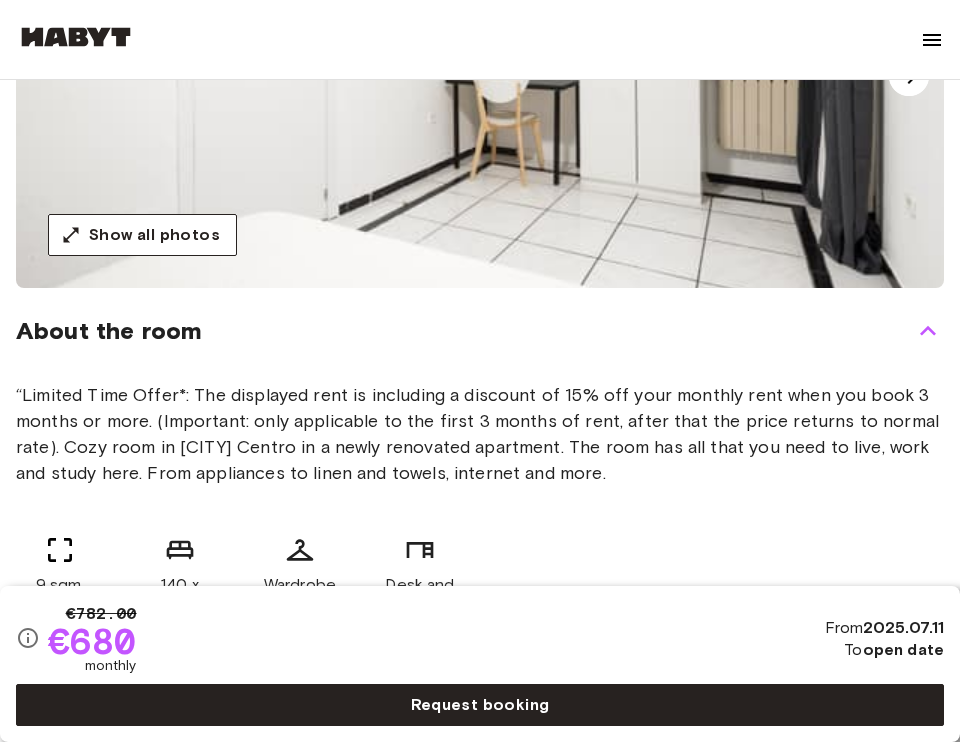 scroll, scrollTop: 443, scrollLeft: 0, axis: vertical 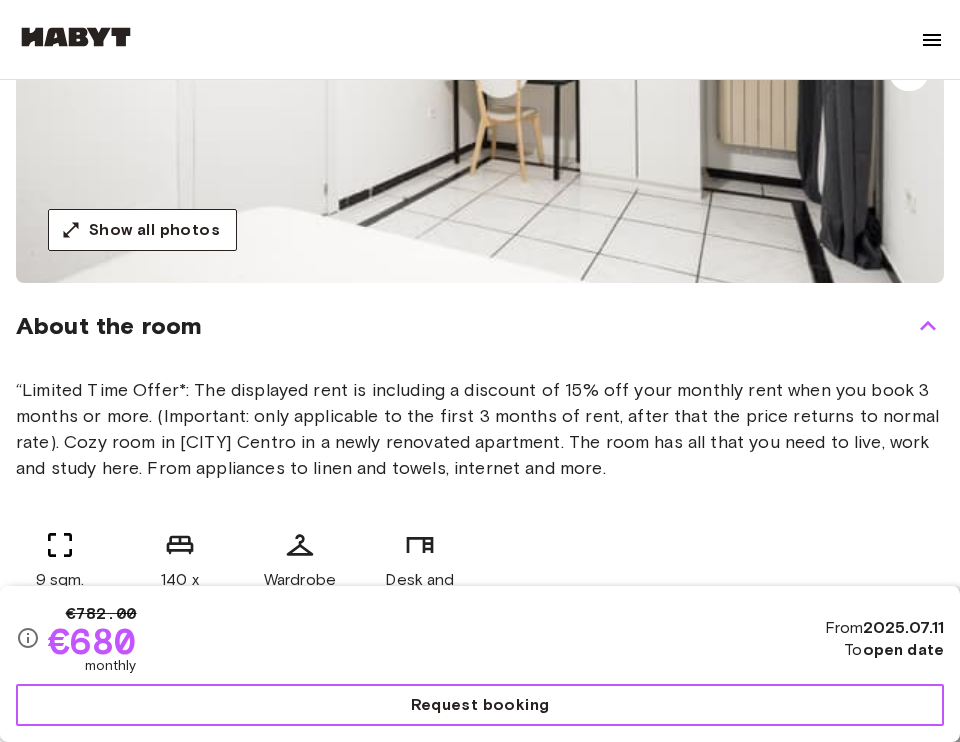 click on "Request booking" at bounding box center (480, 705) 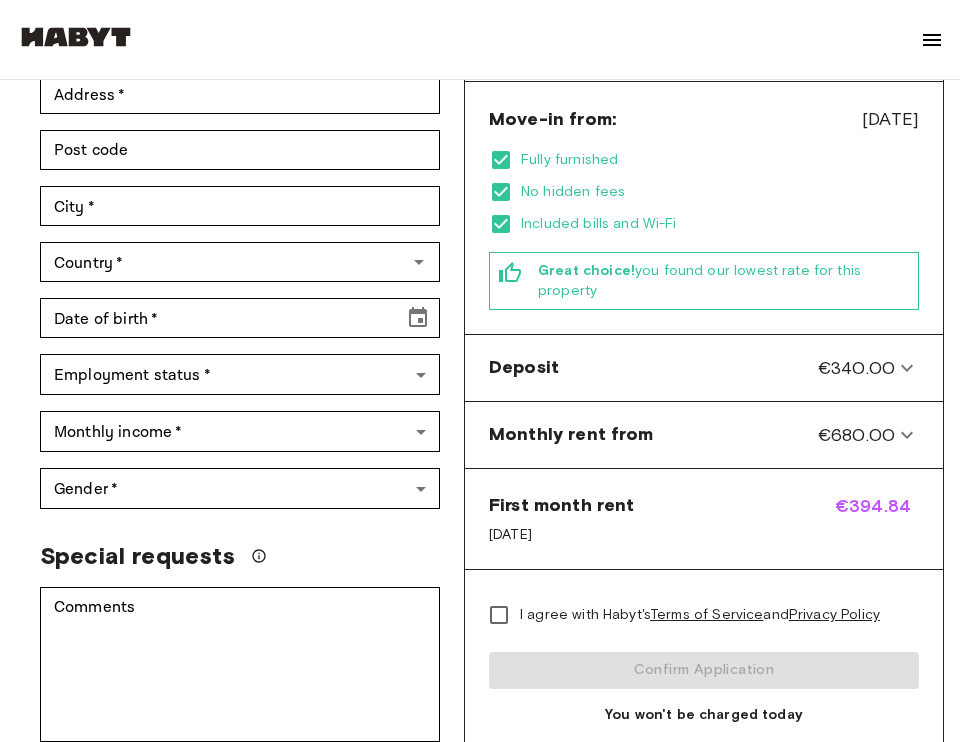 scroll, scrollTop: 619, scrollLeft: 0, axis: vertical 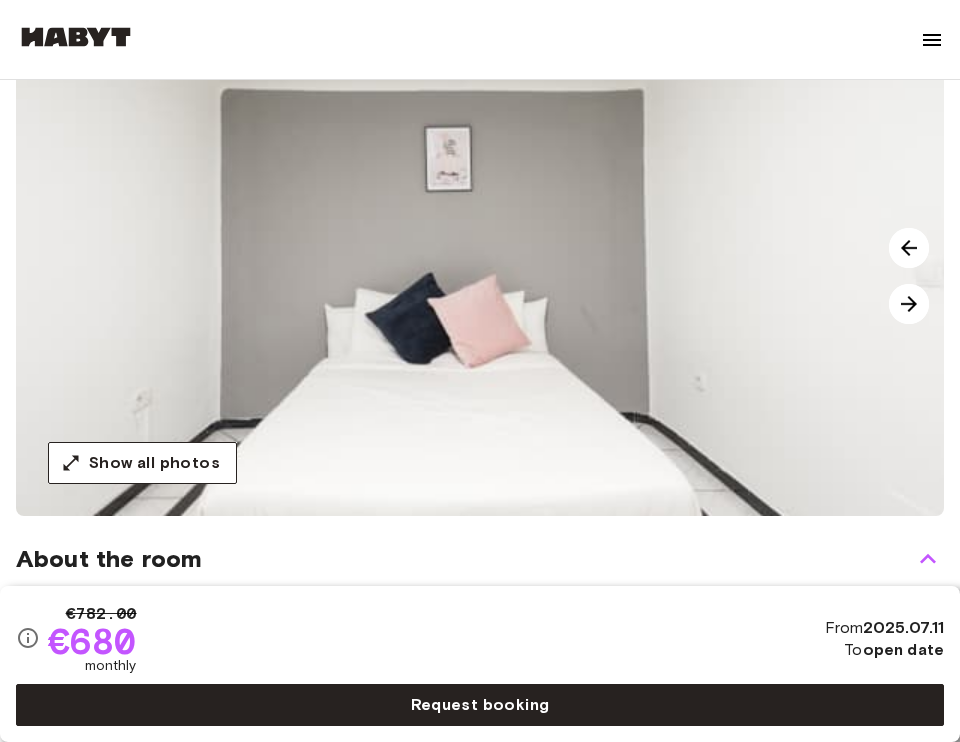 click at bounding box center (909, 304) 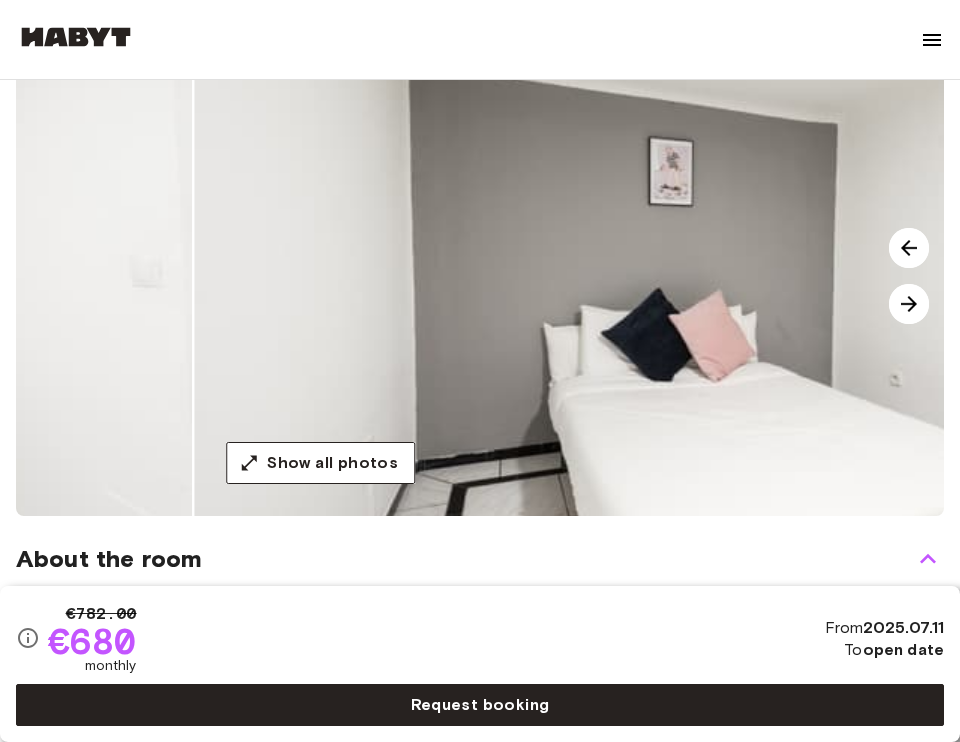 click at bounding box center (909, 304) 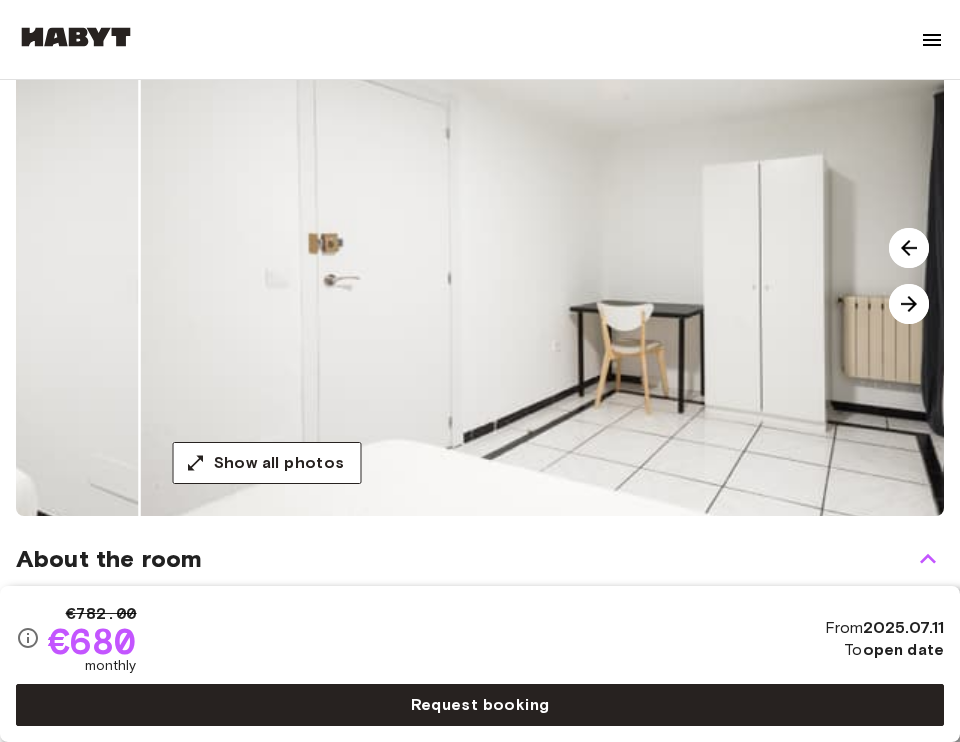 click at bounding box center [909, 304] 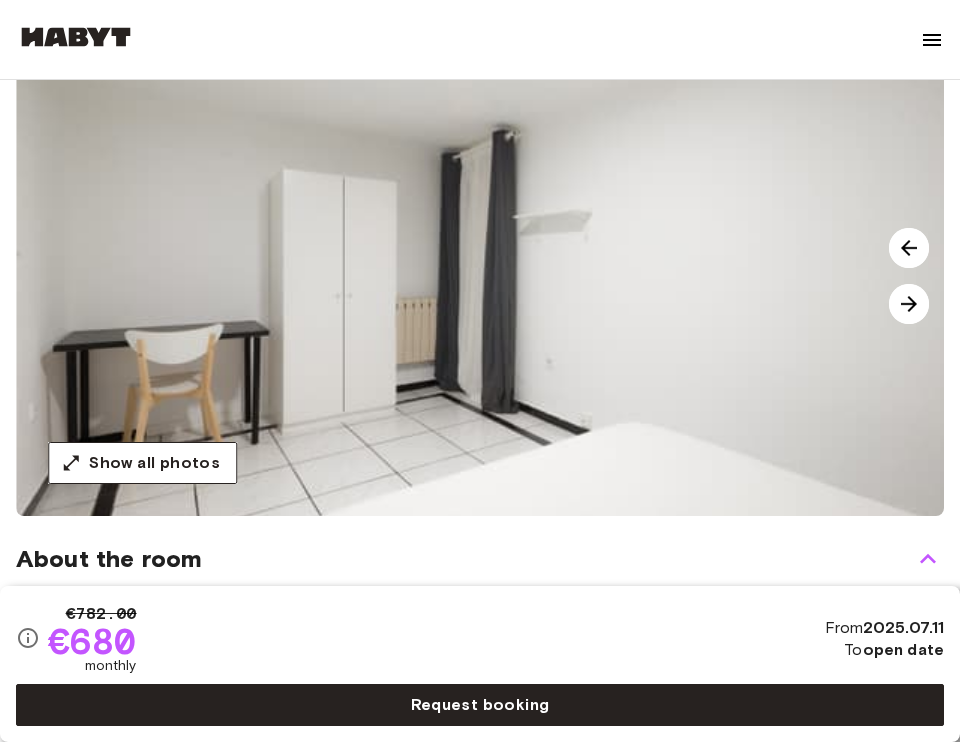 click at bounding box center (909, 304) 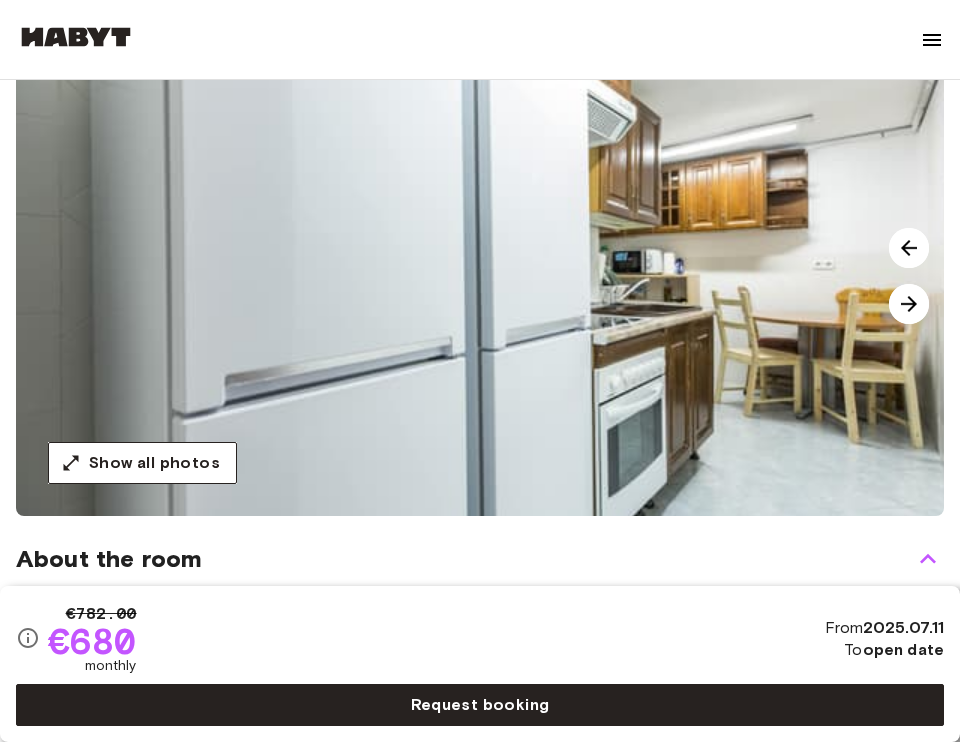 click at bounding box center (909, 304) 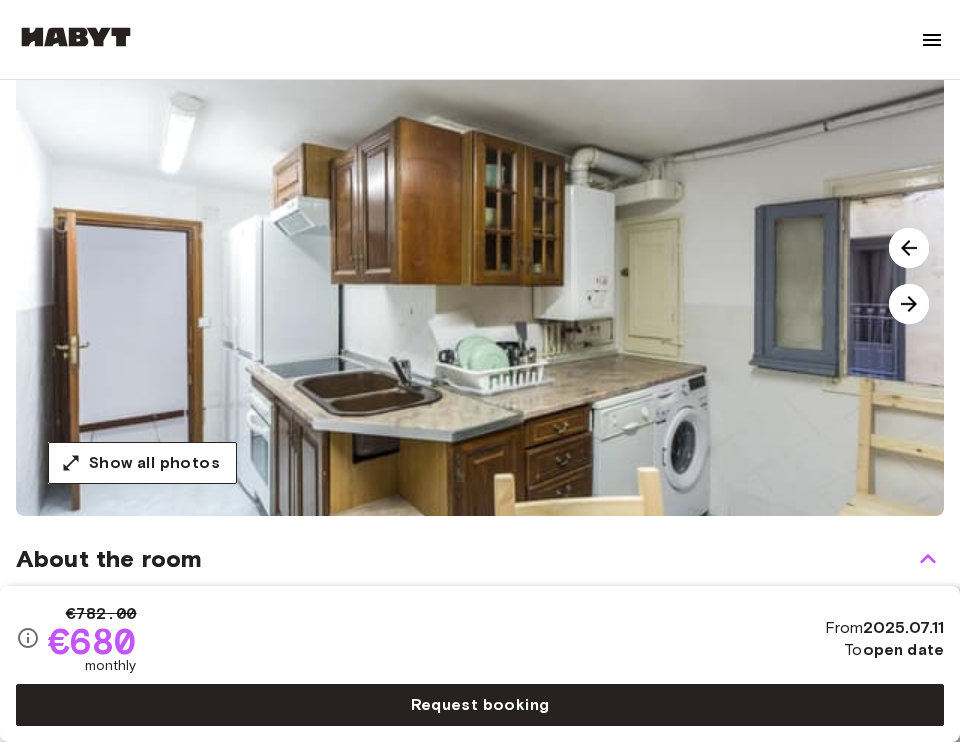 click at bounding box center [909, 304] 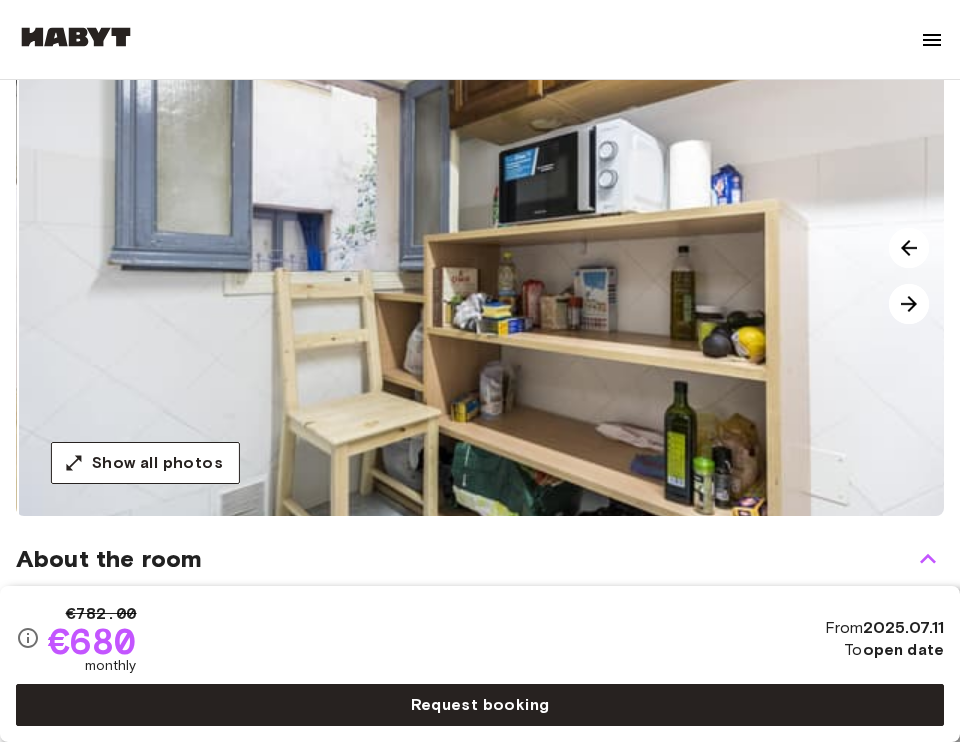 click at bounding box center (909, 248) 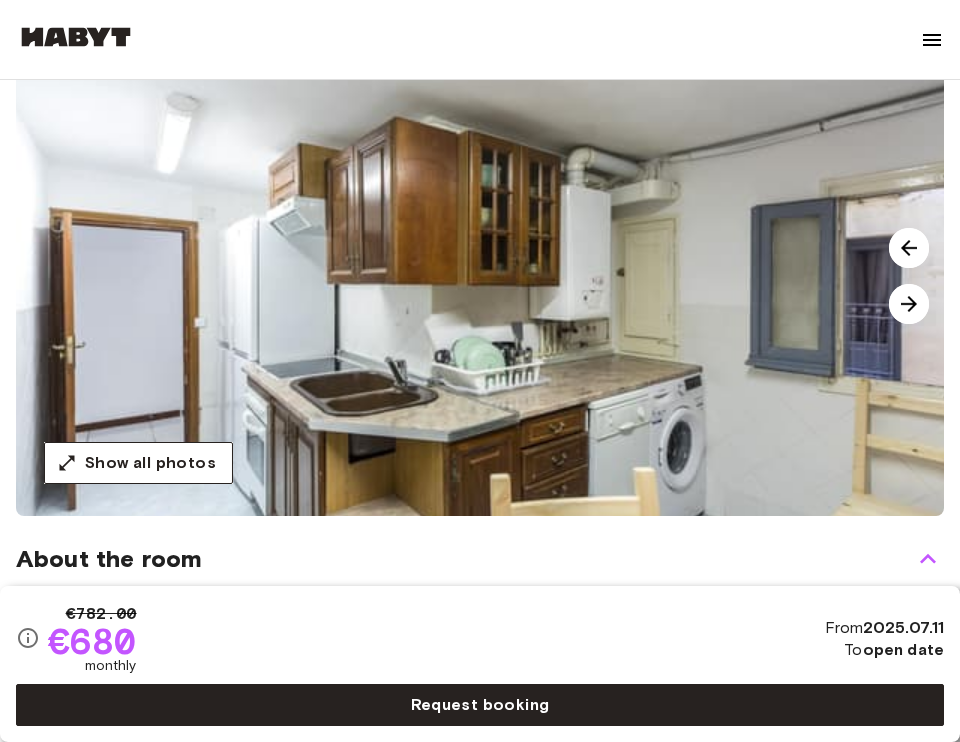 click at bounding box center (909, 304) 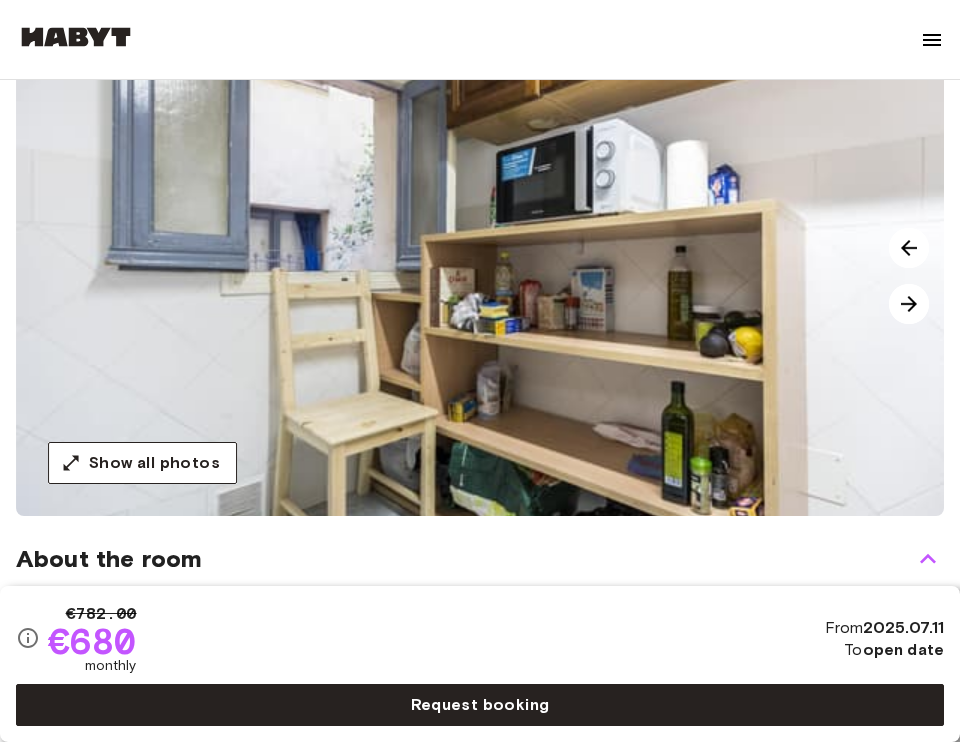 click at bounding box center (909, 304) 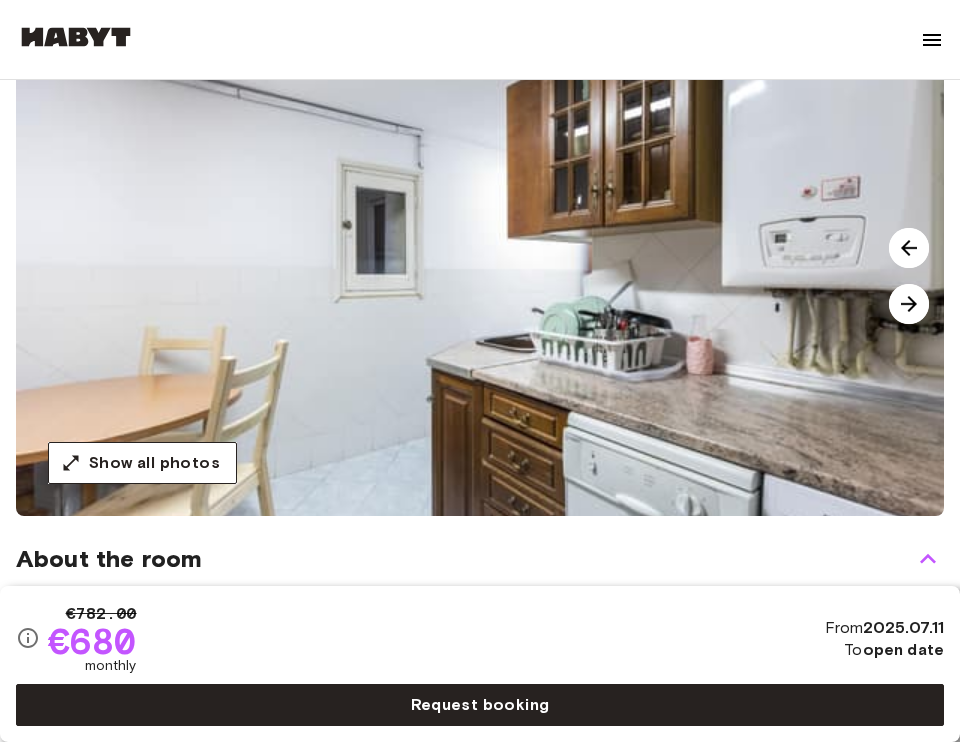 click at bounding box center [909, 304] 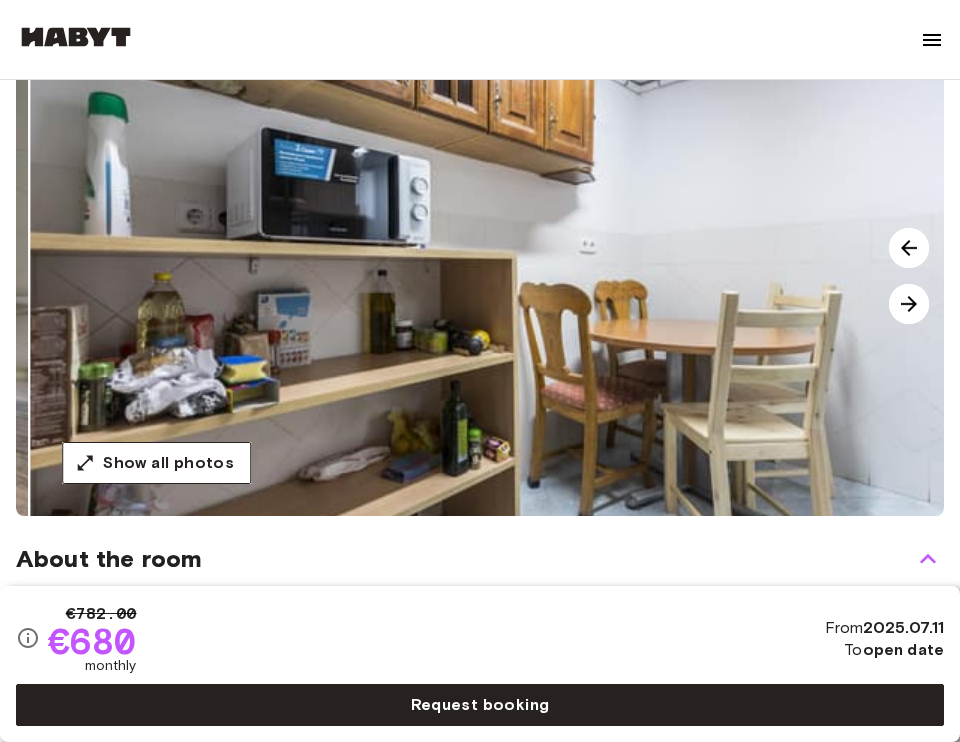 click at bounding box center [909, 304] 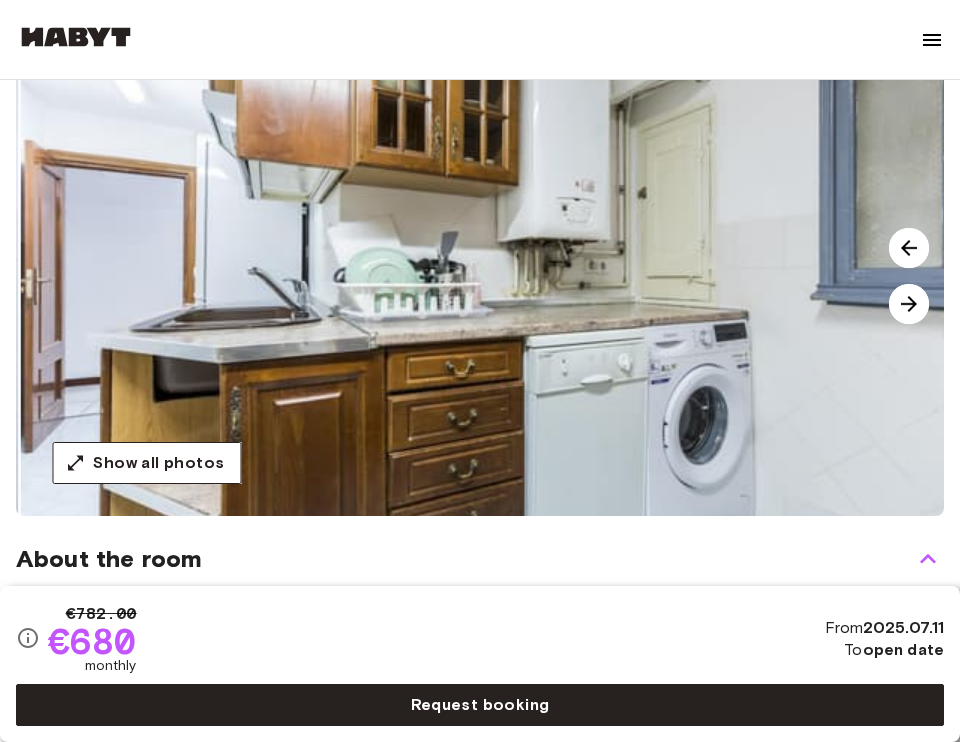 click at bounding box center (909, 304) 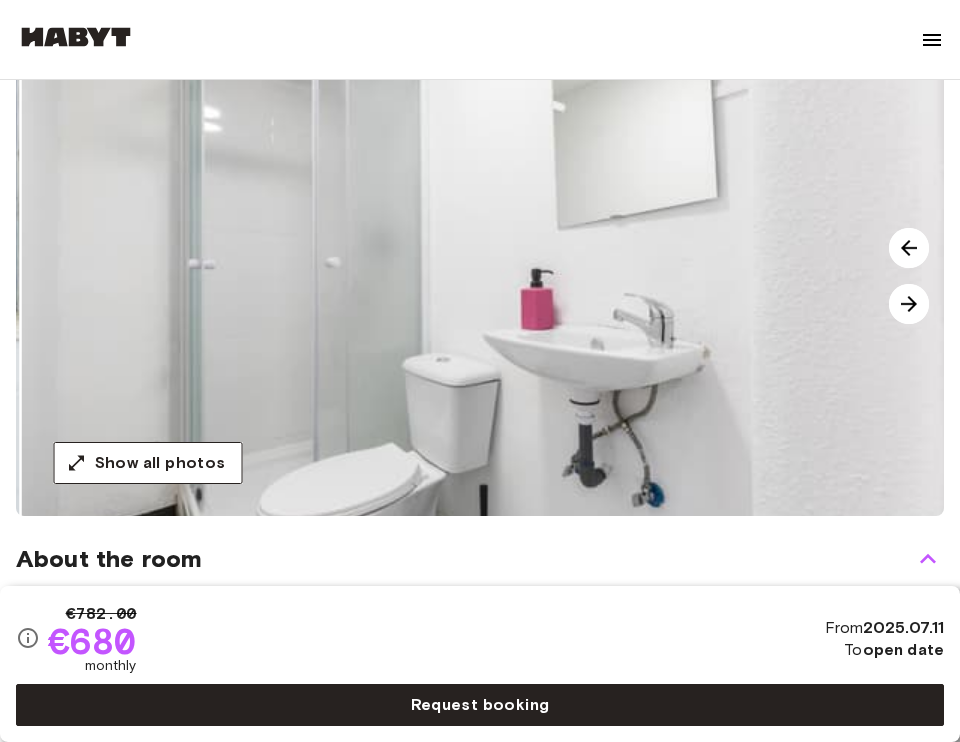 click at bounding box center (909, 304) 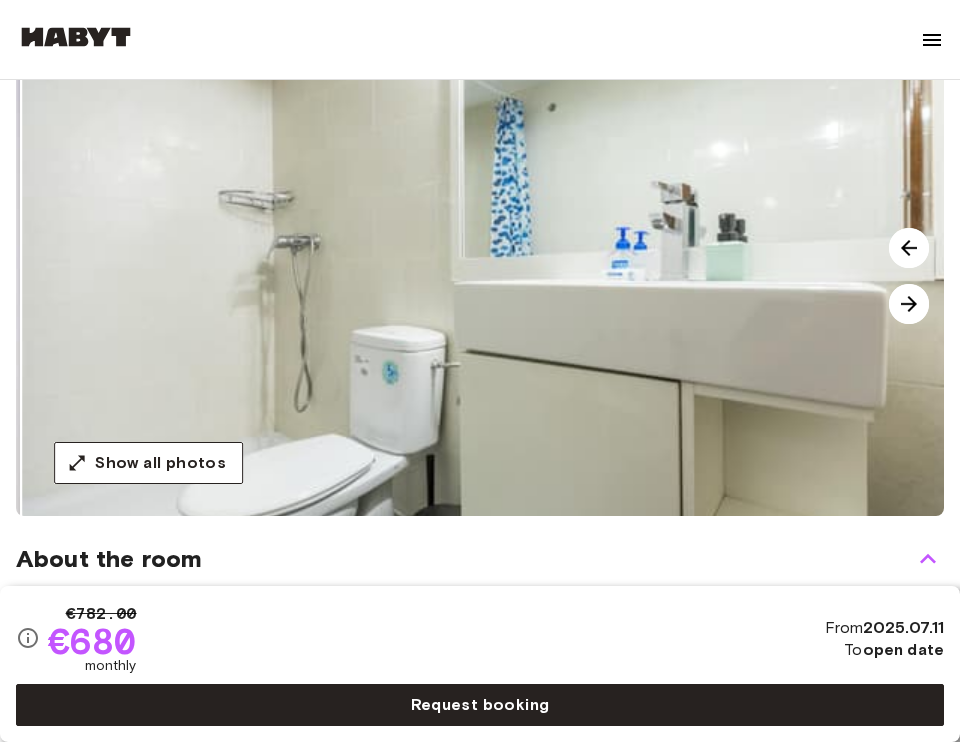 click at bounding box center (909, 304) 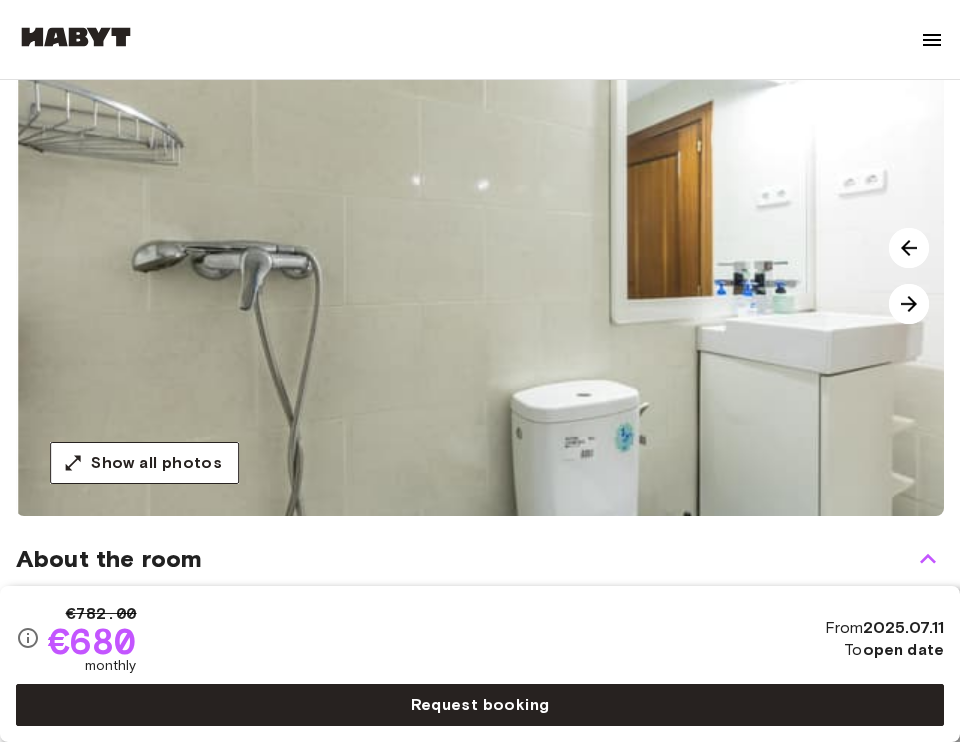 click at bounding box center [909, 304] 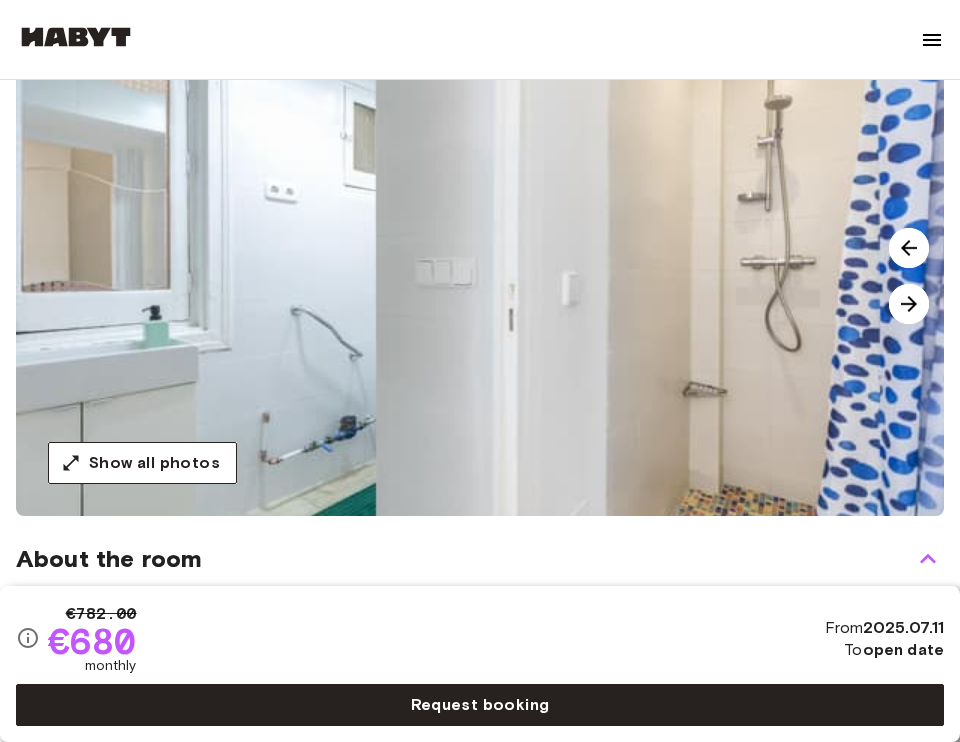 click at bounding box center (909, 304) 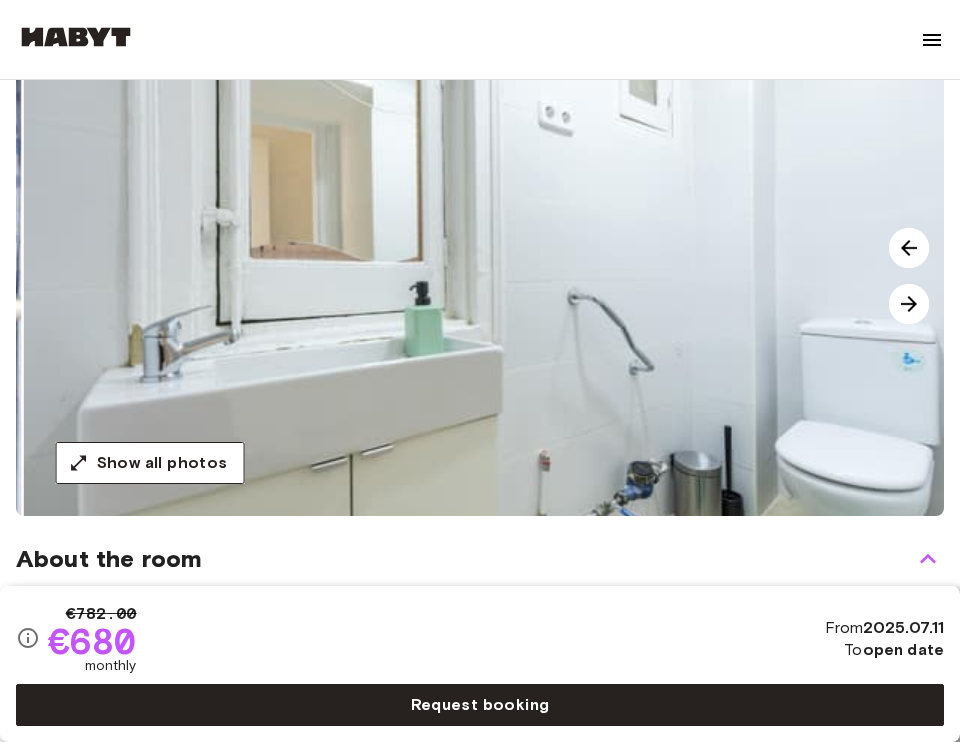 click at bounding box center [909, 304] 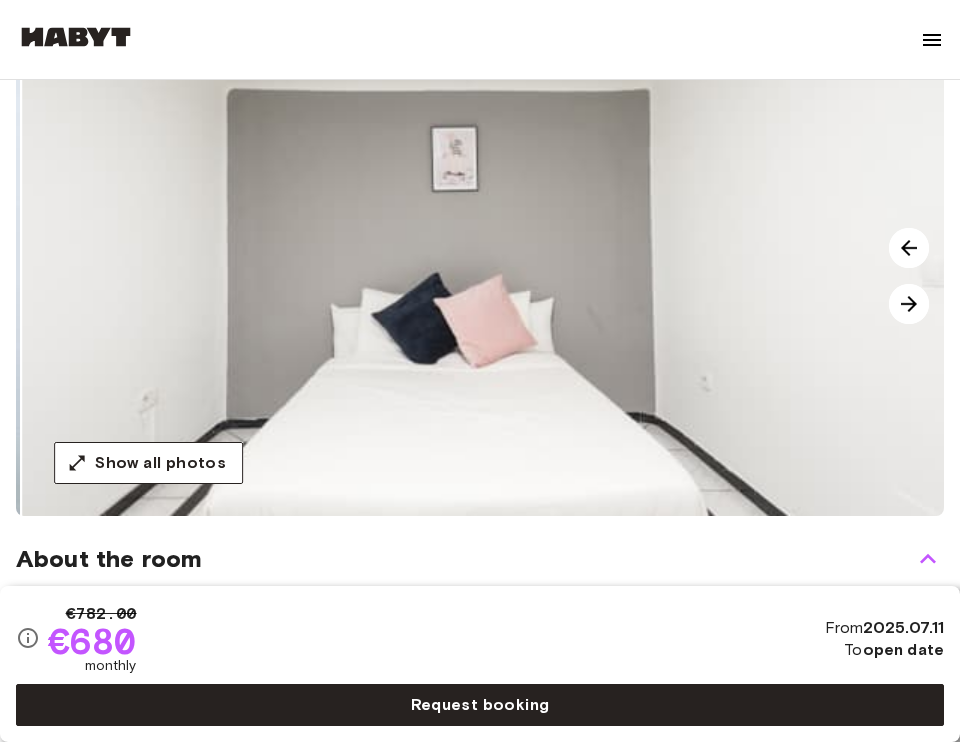 click at bounding box center (909, 304) 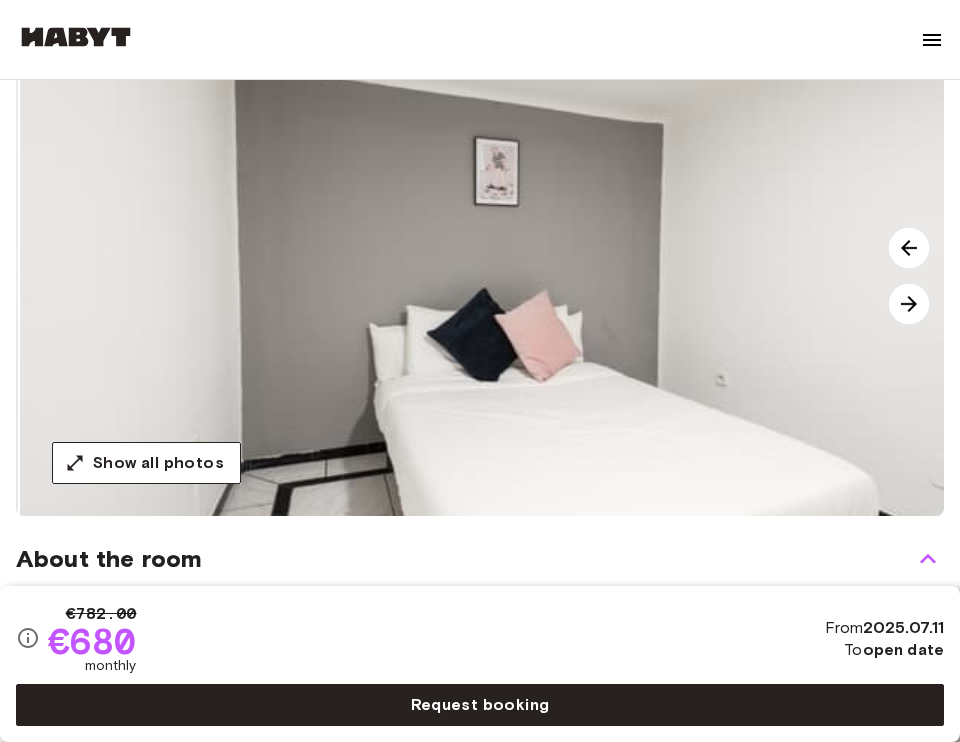 click at bounding box center [909, 304] 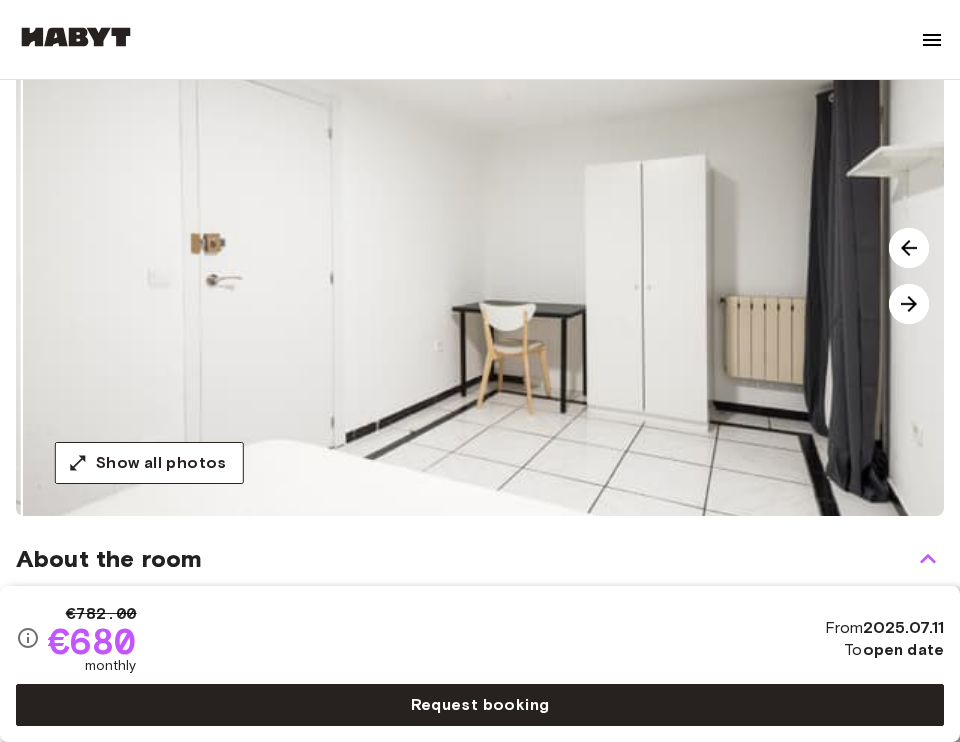 click at bounding box center [909, 304] 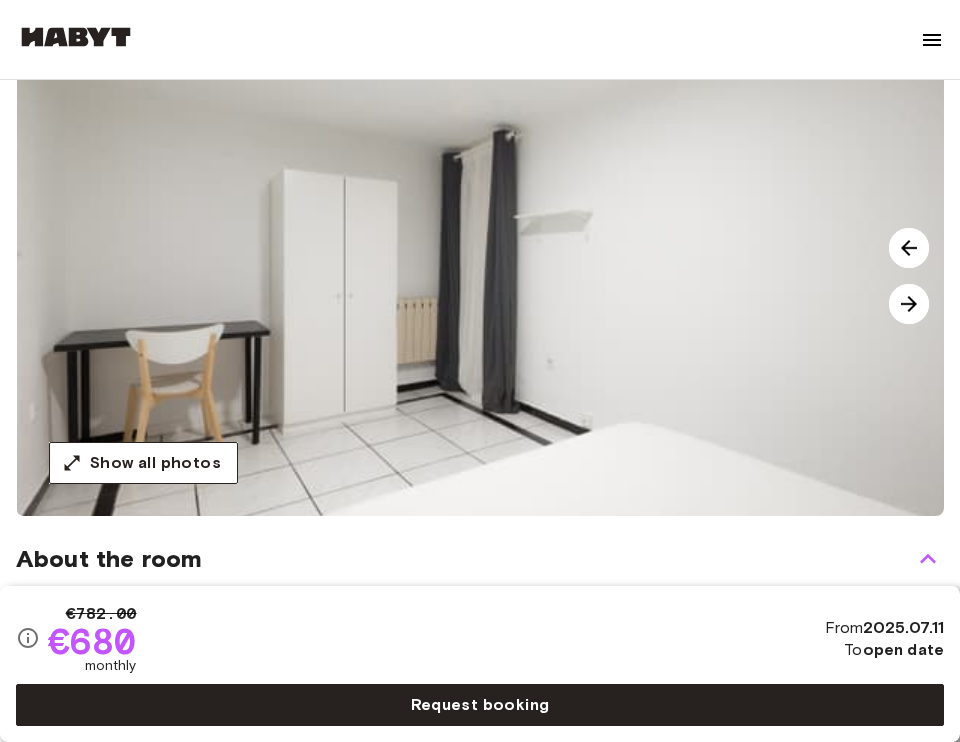 click at bounding box center (909, 304) 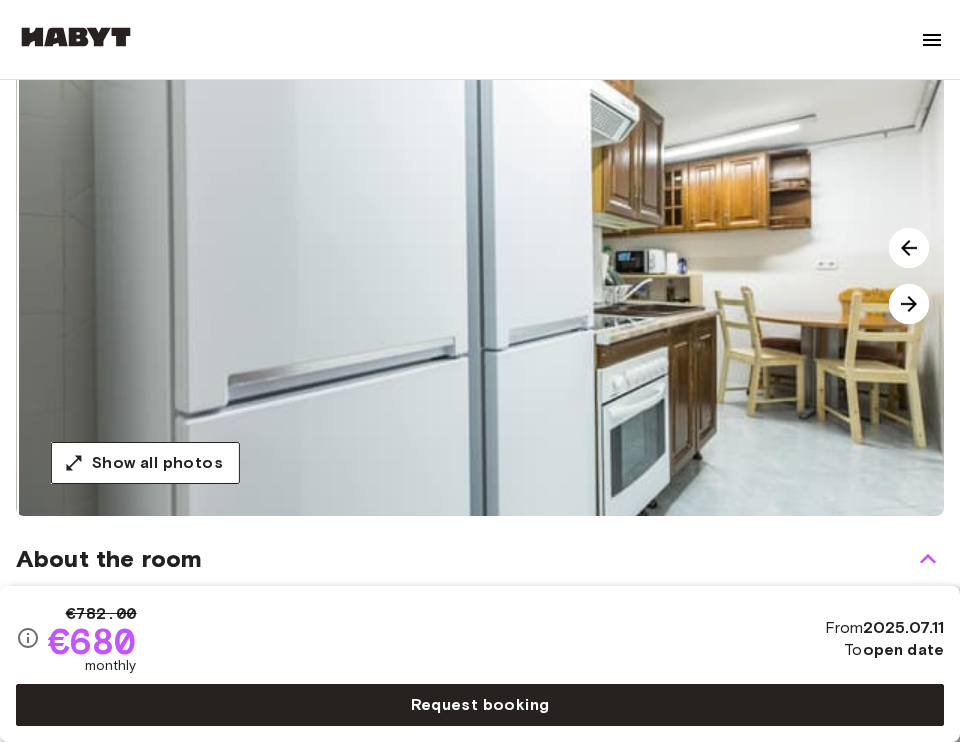 click at bounding box center [909, 304] 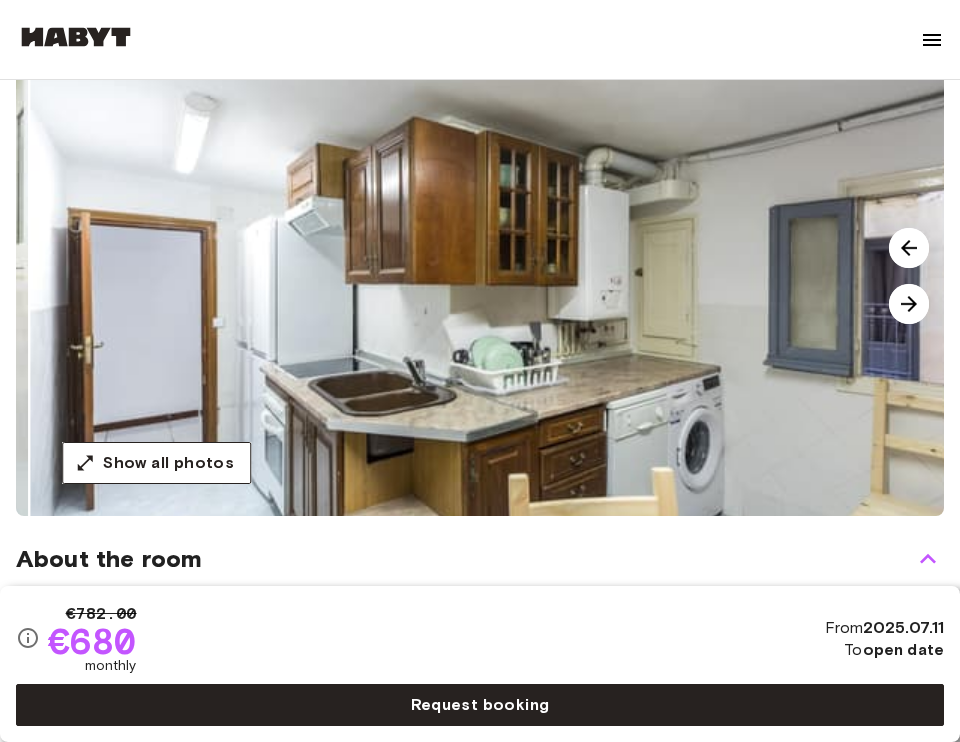 click at bounding box center (909, 304) 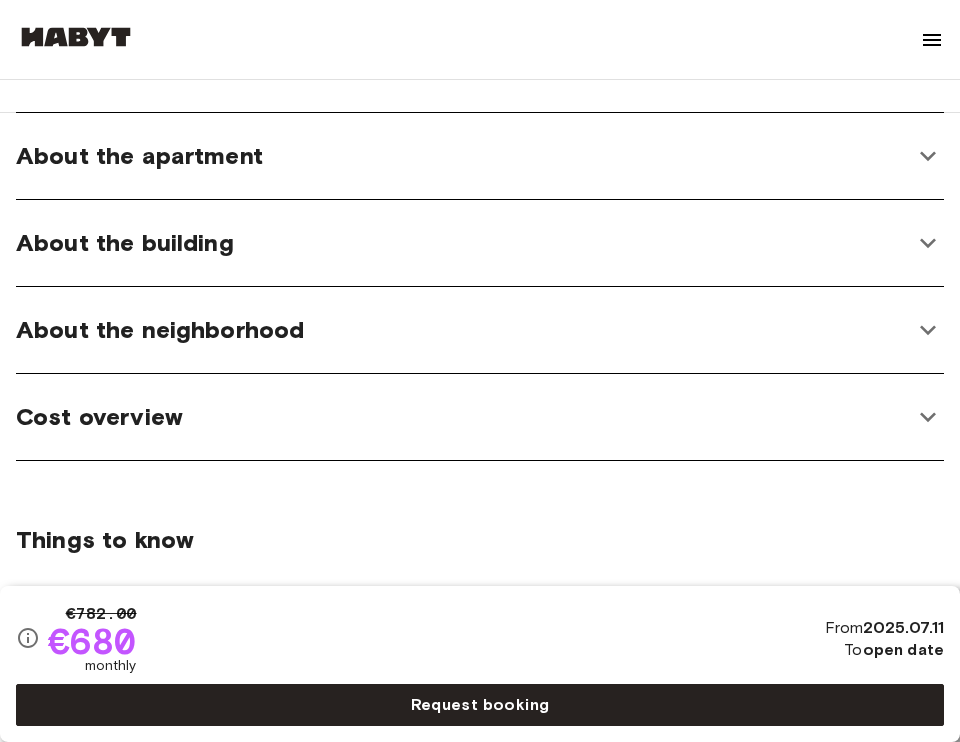 scroll, scrollTop: 1074, scrollLeft: 0, axis: vertical 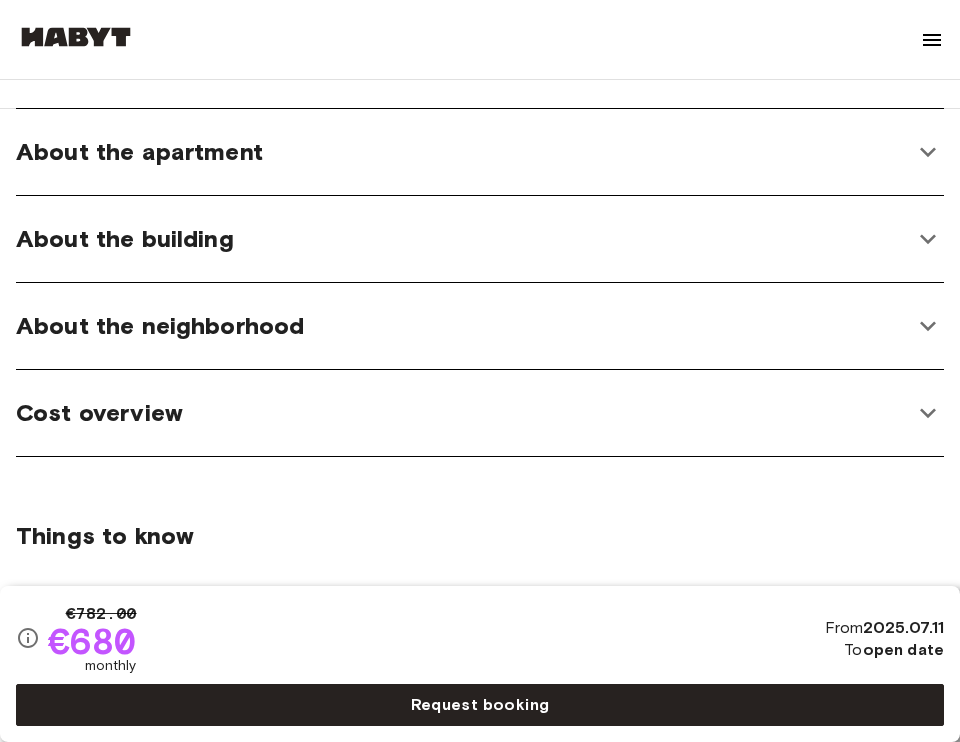 click 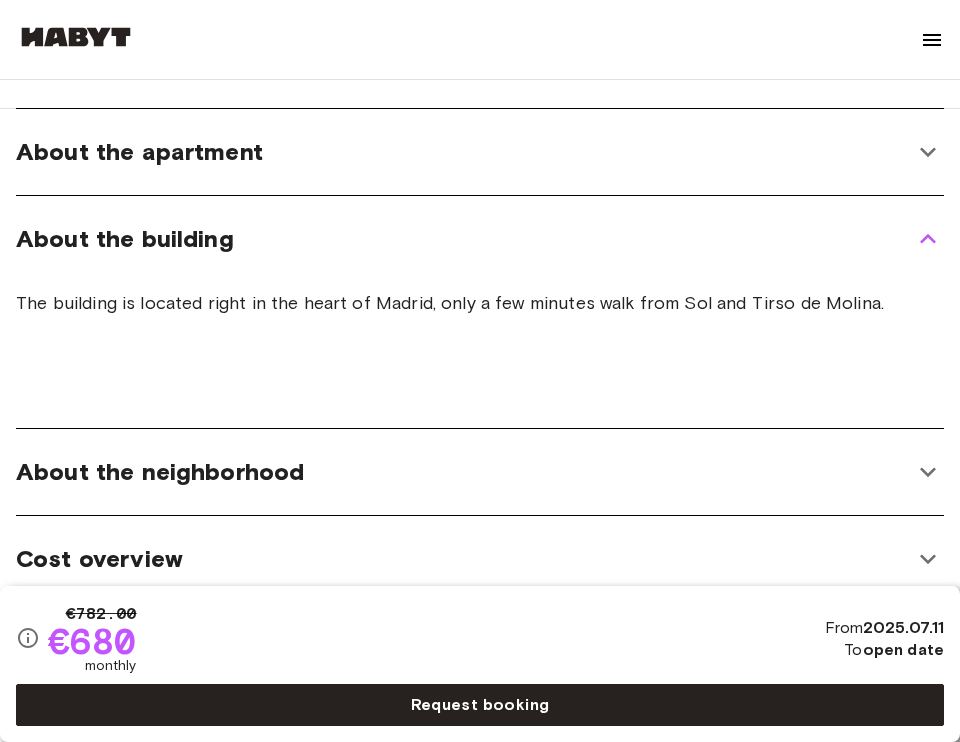 click 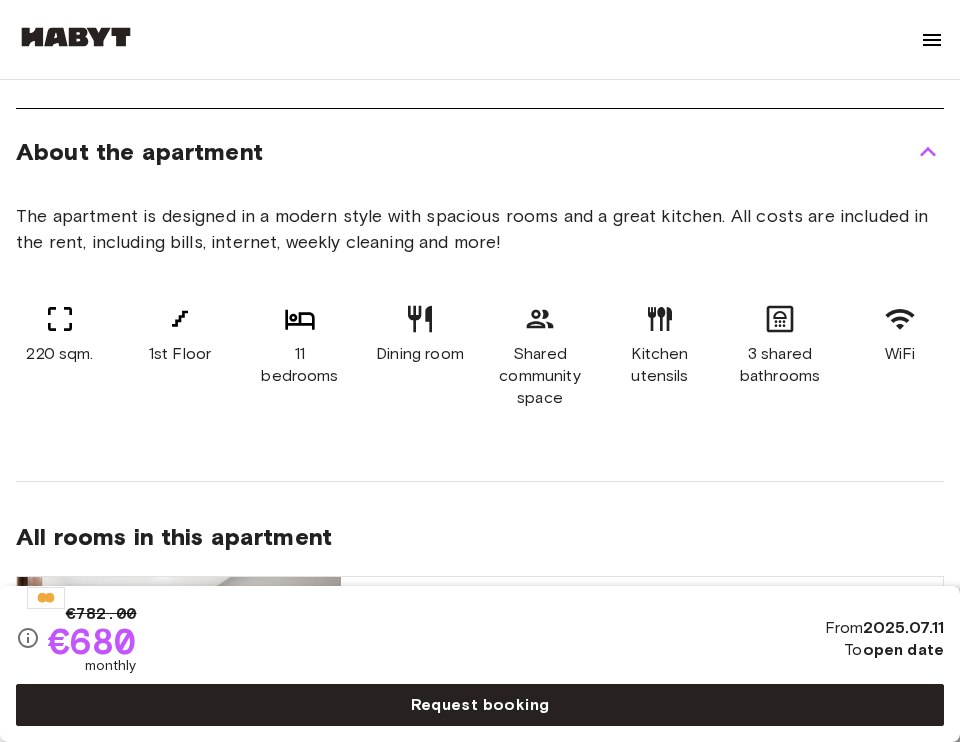 scroll, scrollTop: 0, scrollLeft: 0, axis: both 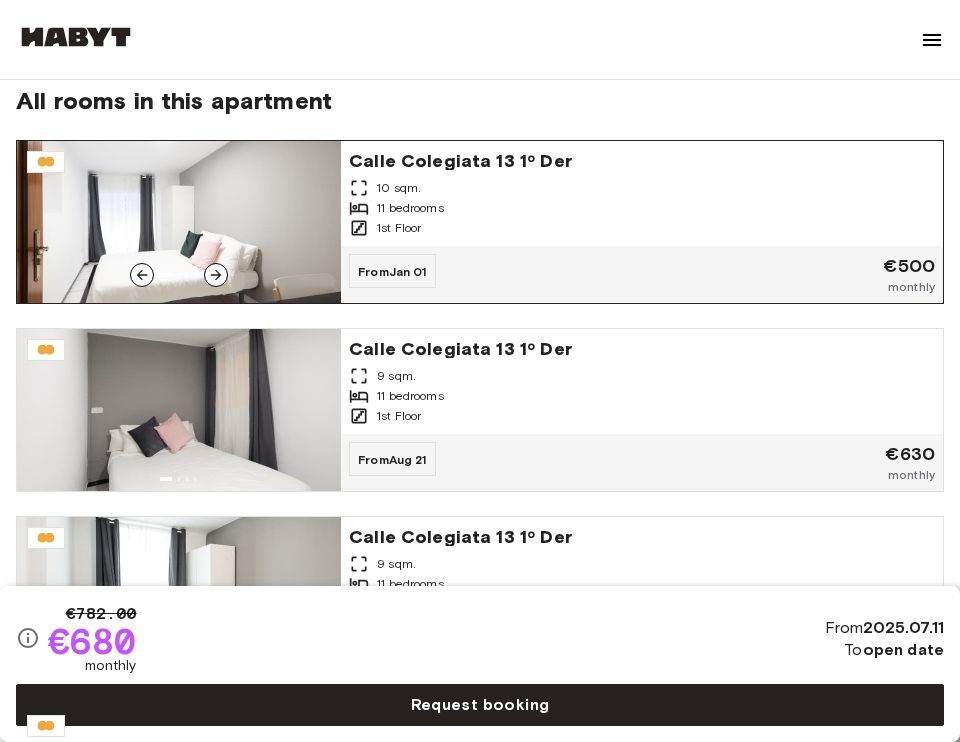 click 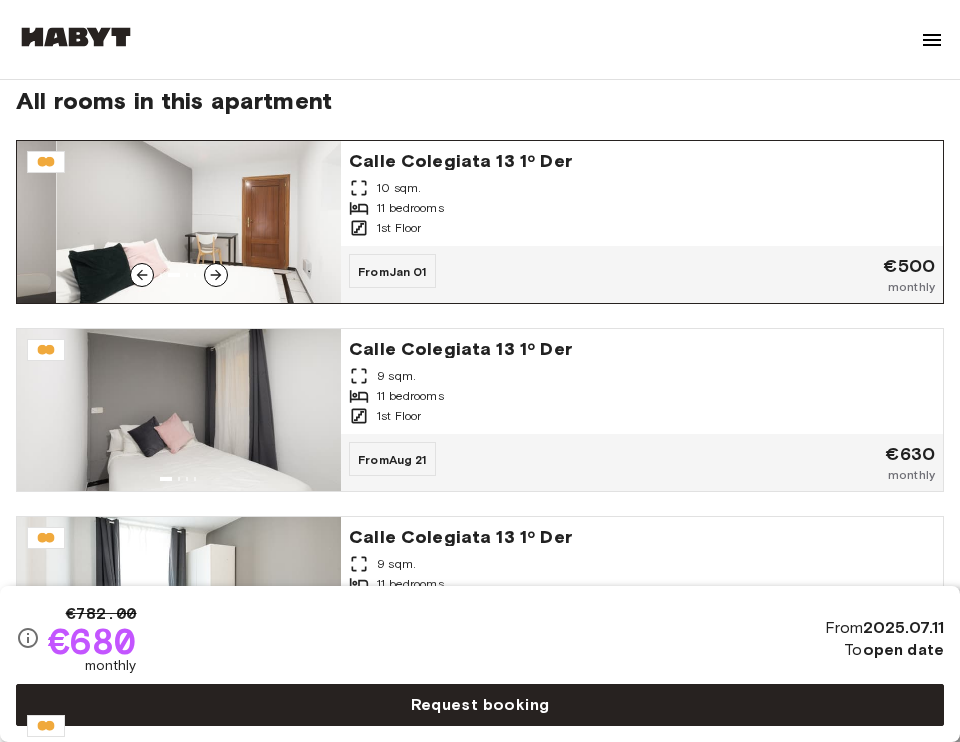 click 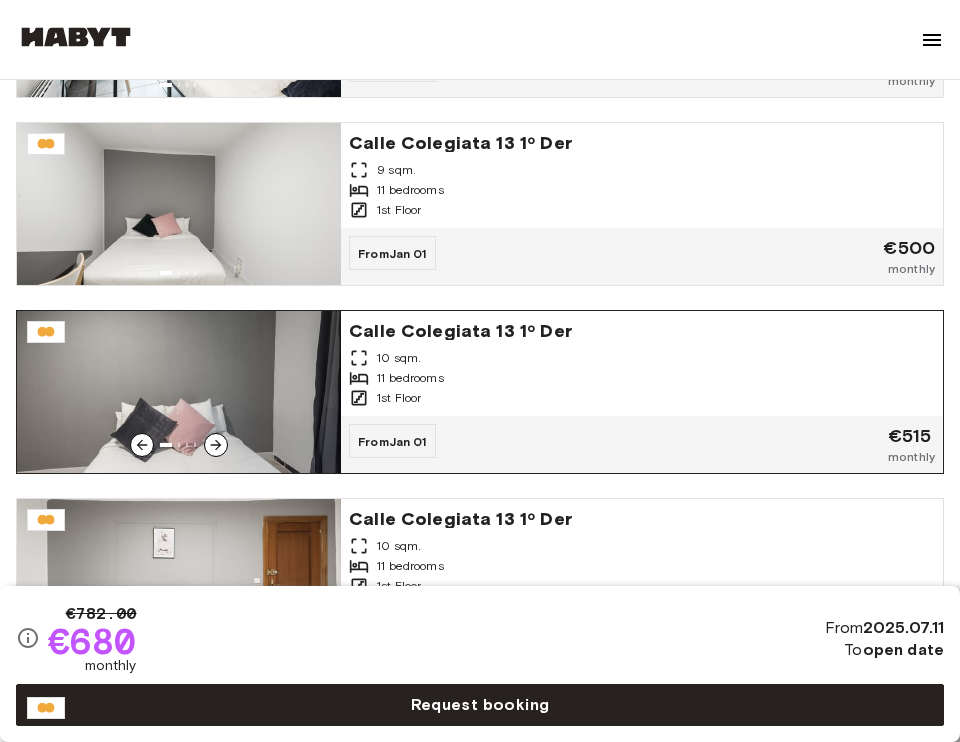 scroll, scrollTop: 2090, scrollLeft: 0, axis: vertical 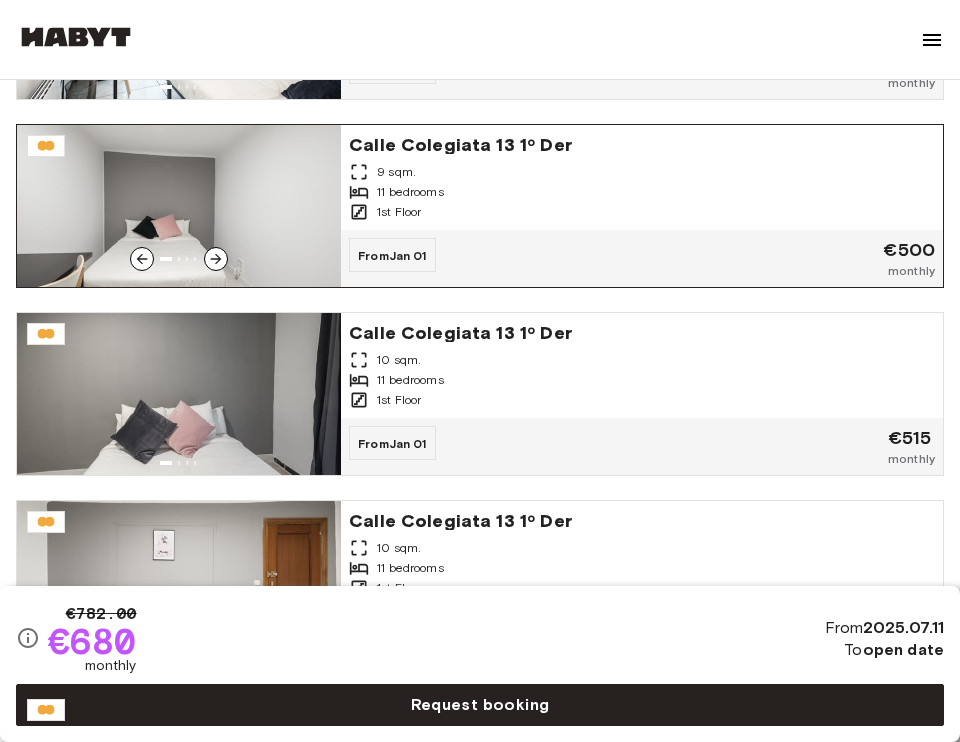 click 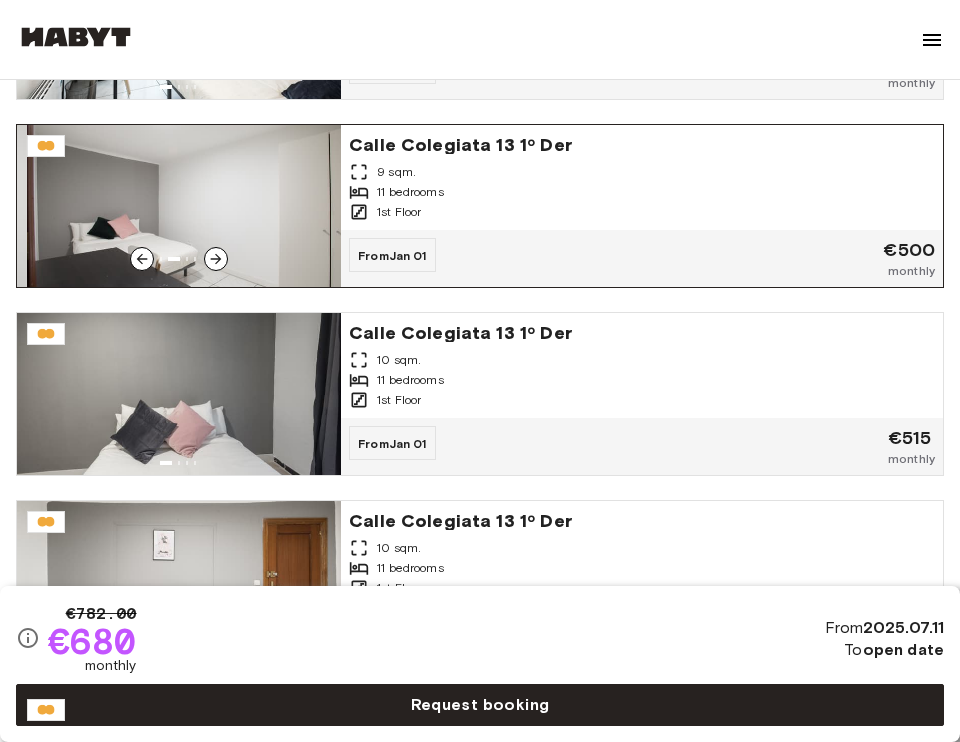 click 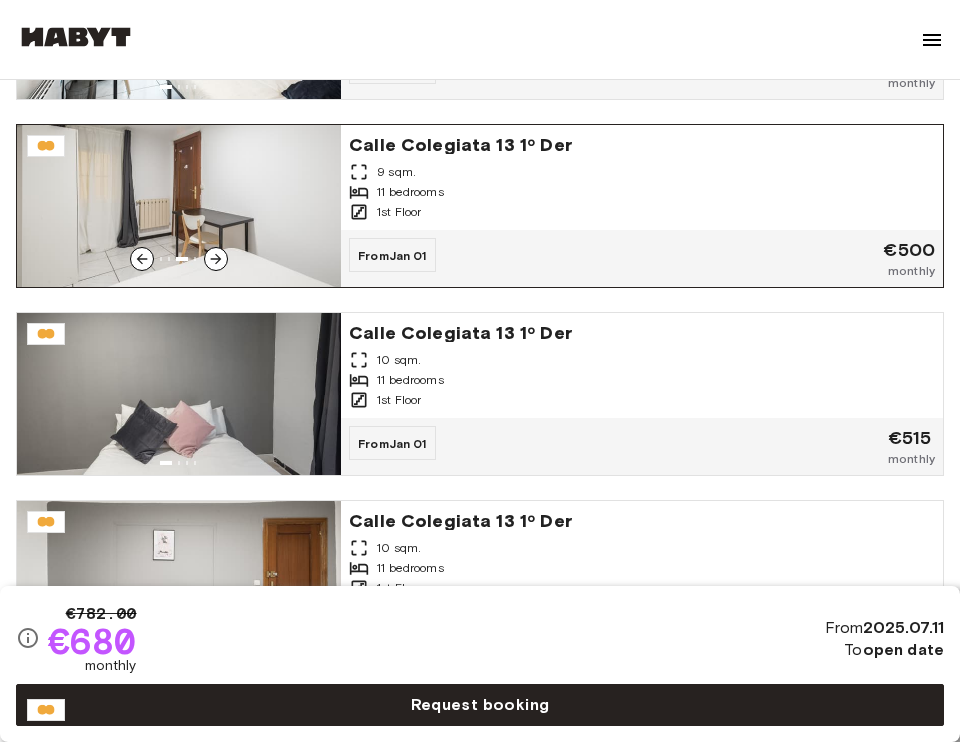click 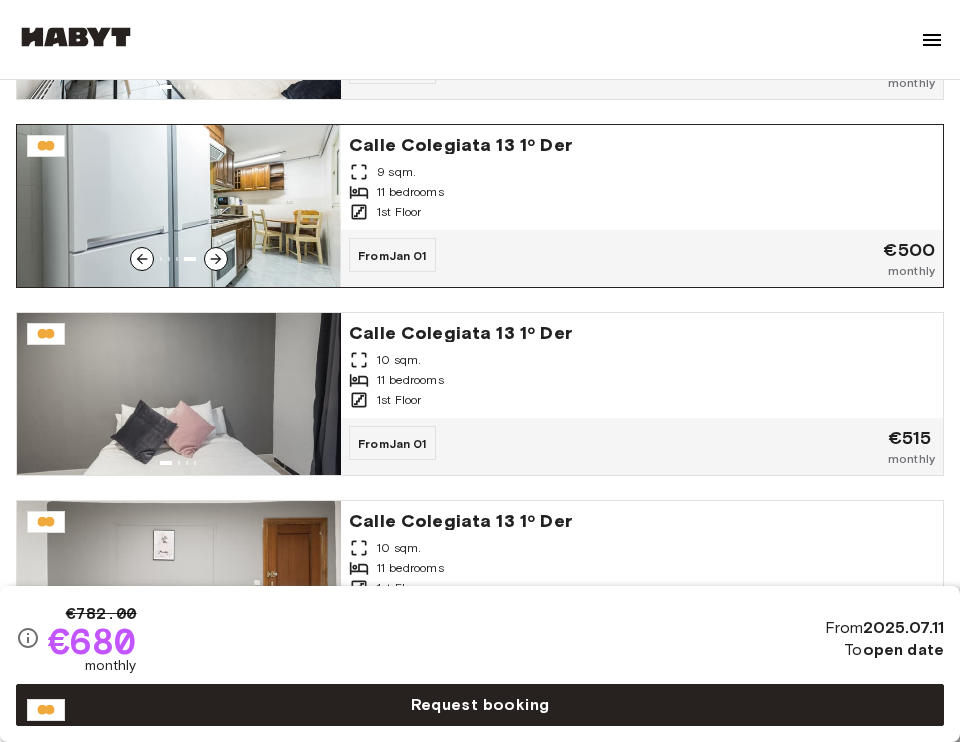 click 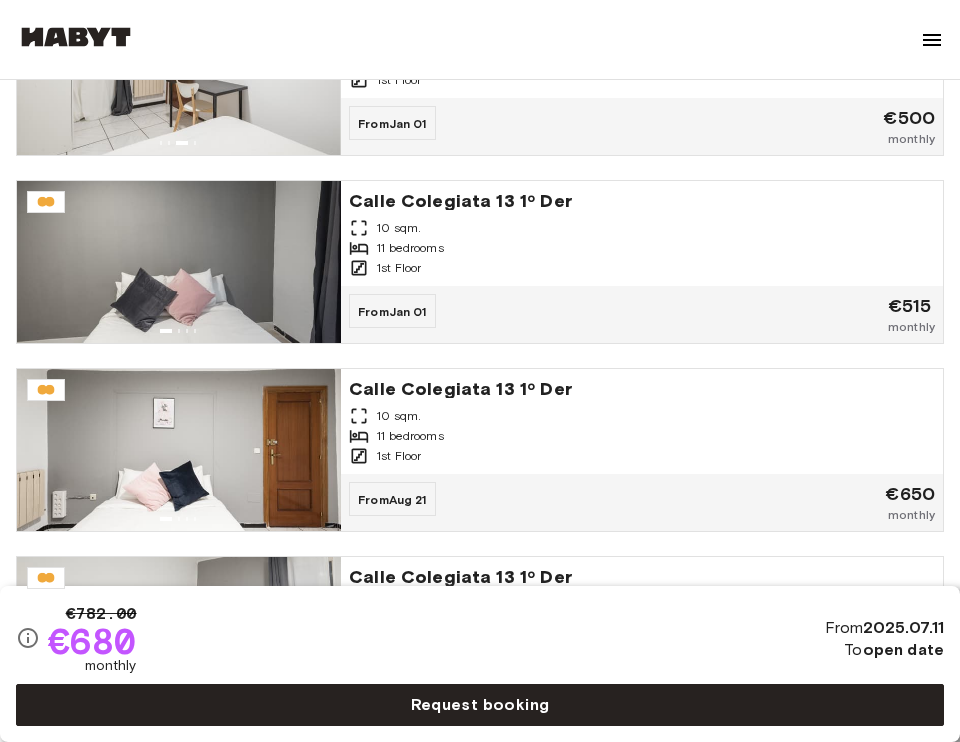 scroll, scrollTop: 2247, scrollLeft: 0, axis: vertical 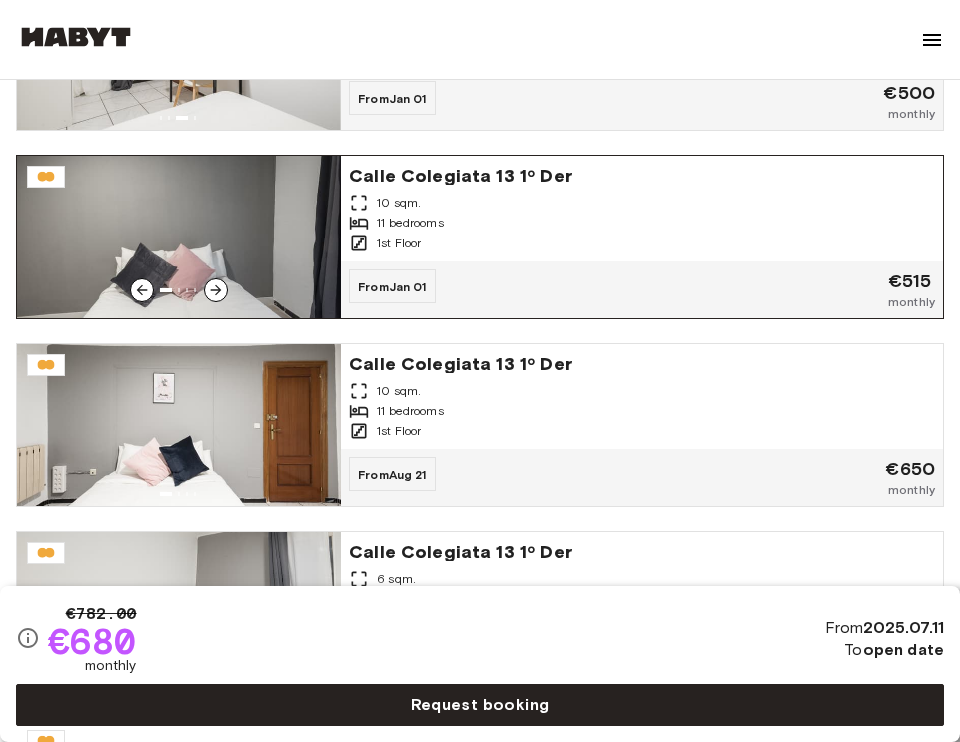 click 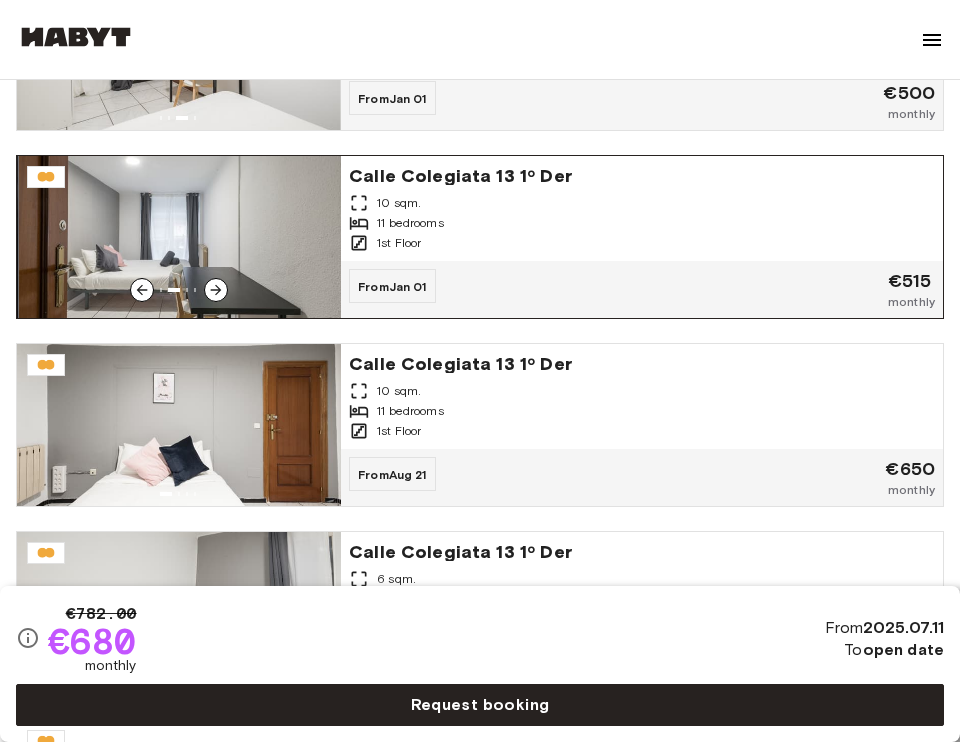 click 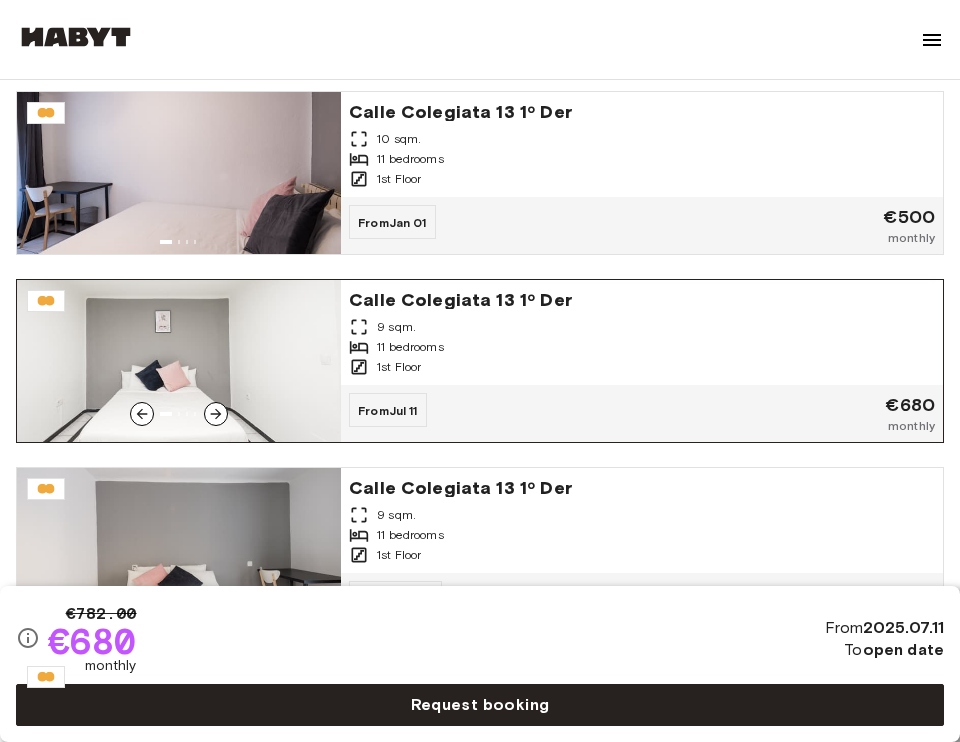 scroll, scrollTop: 2898, scrollLeft: 0, axis: vertical 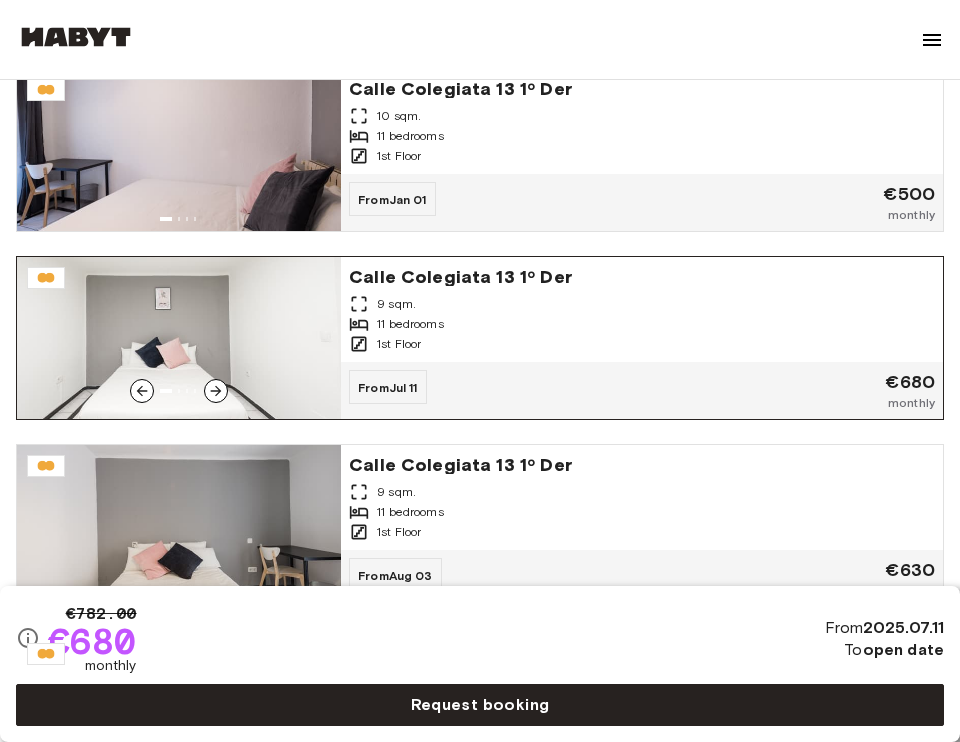 click 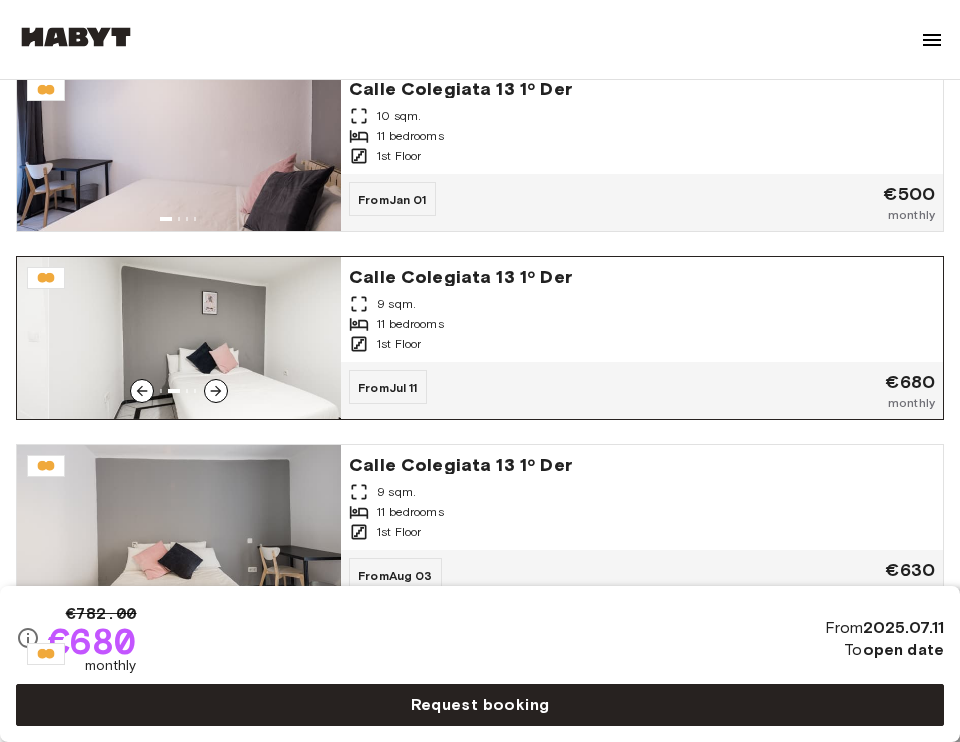 click 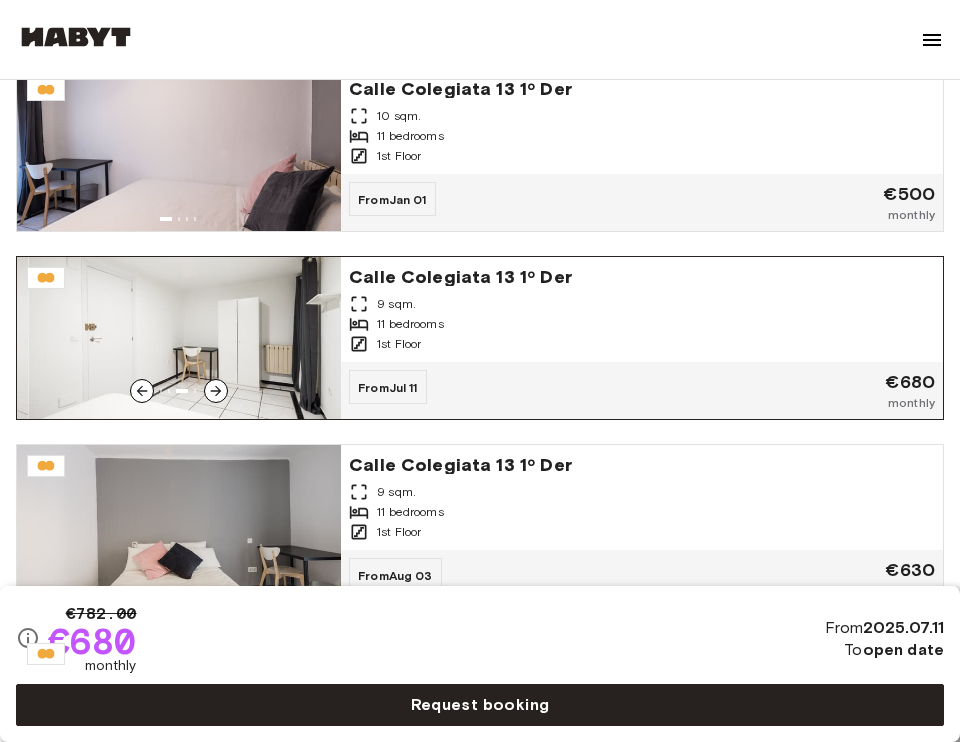 click 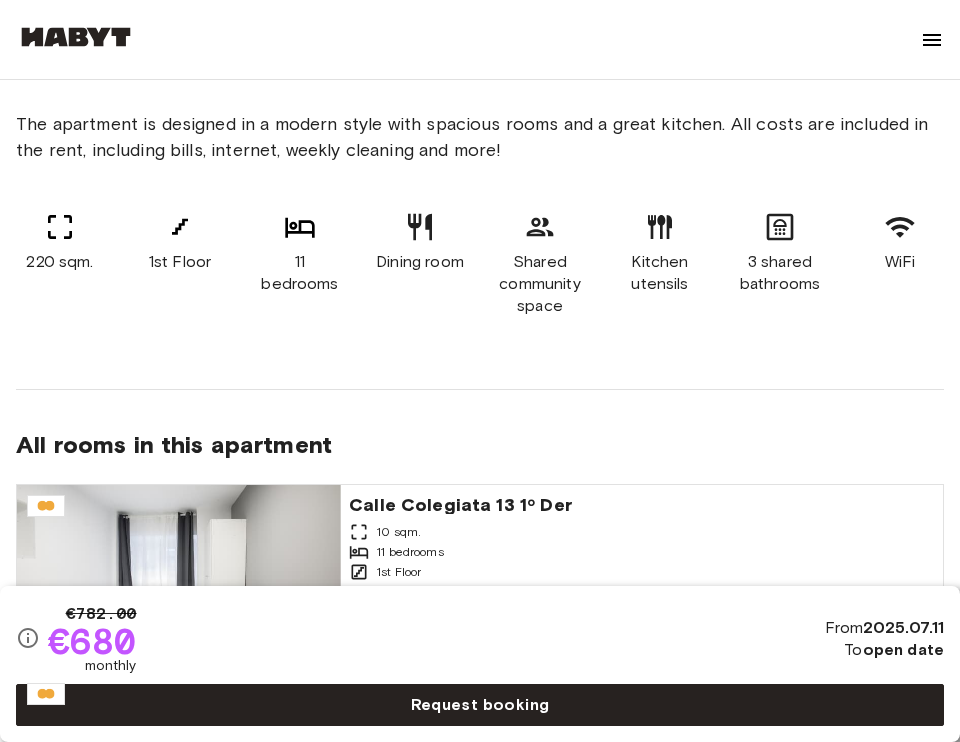 scroll, scrollTop: 1157, scrollLeft: 0, axis: vertical 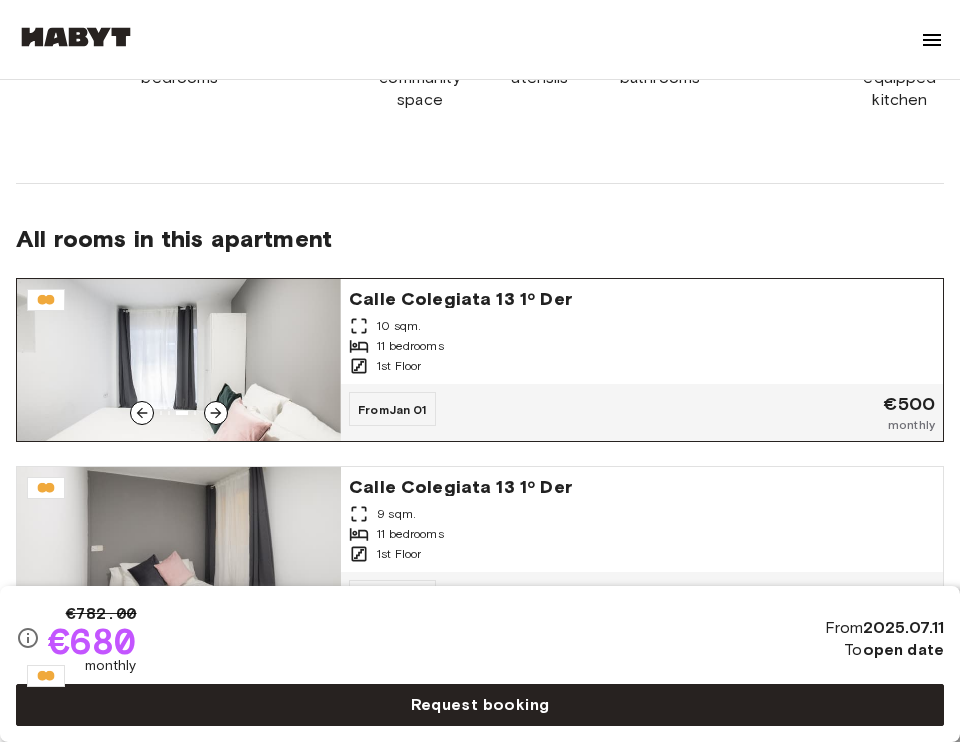 click 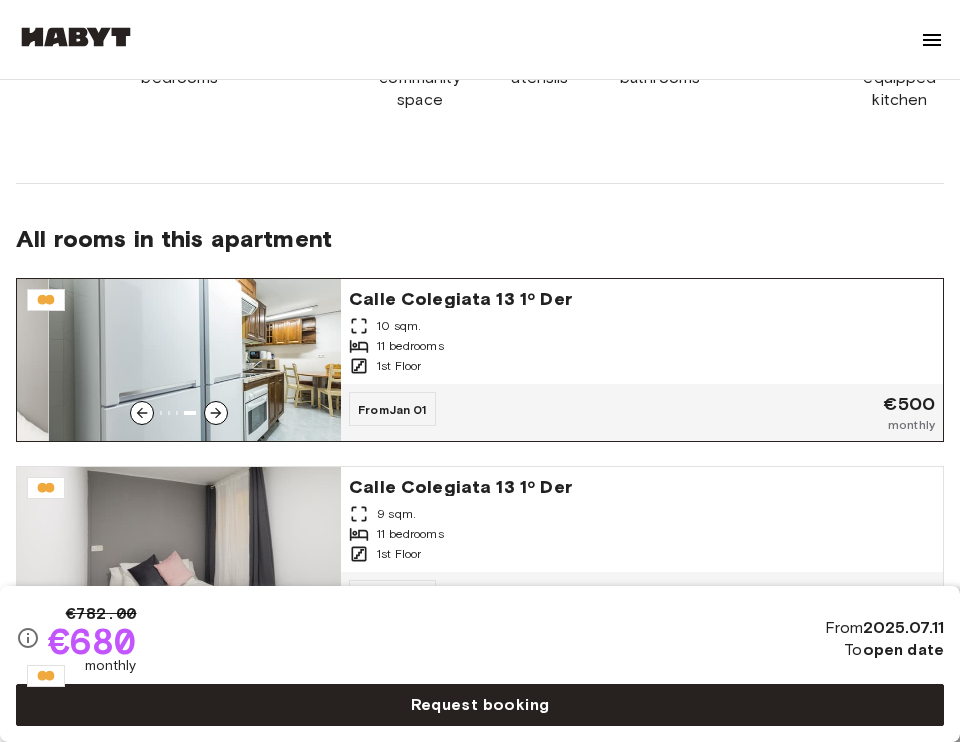 click 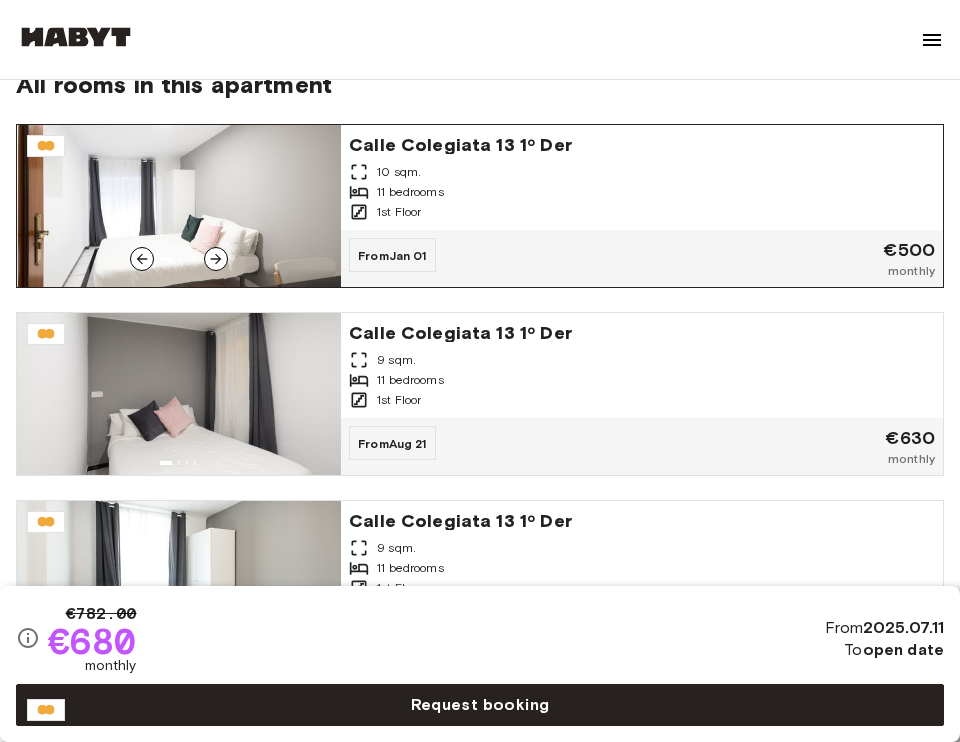 scroll, scrollTop: 1531, scrollLeft: 0, axis: vertical 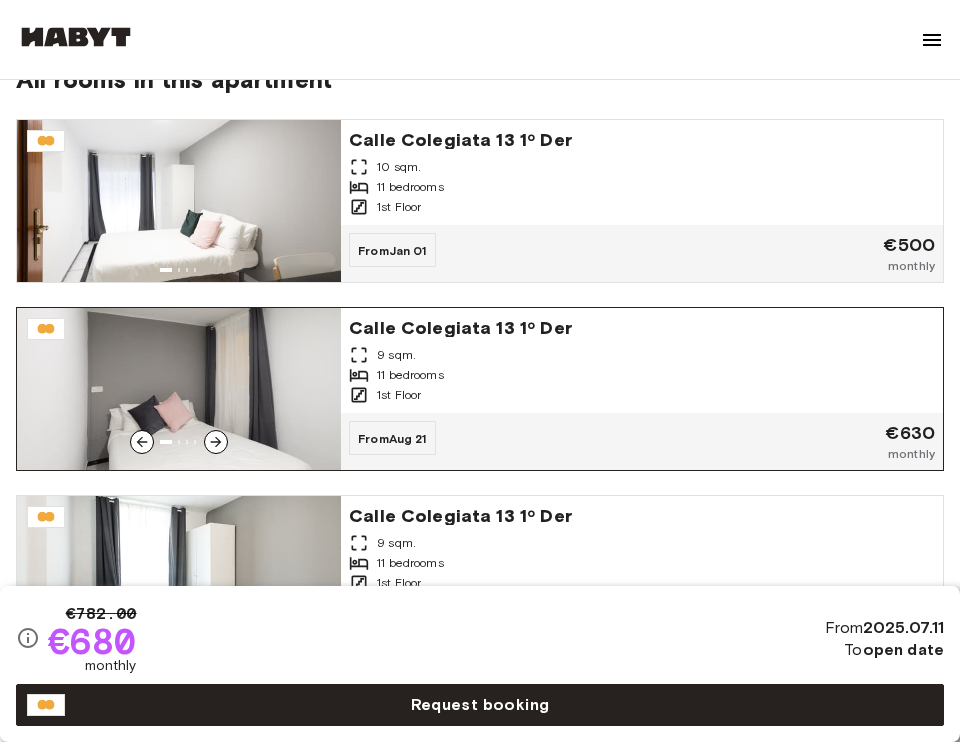 click 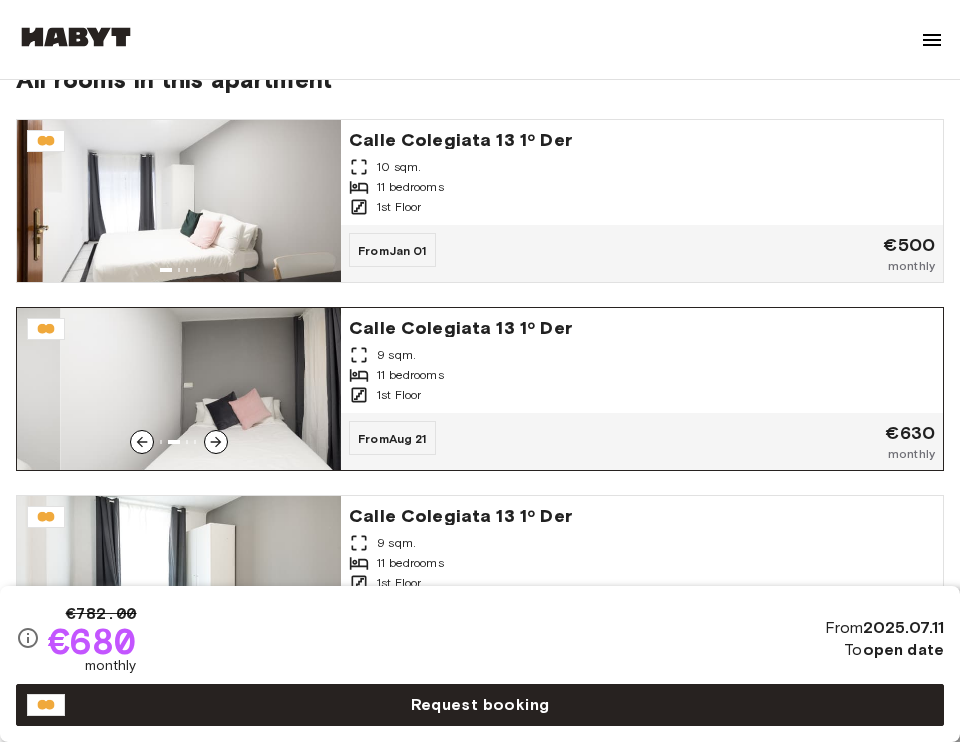 click 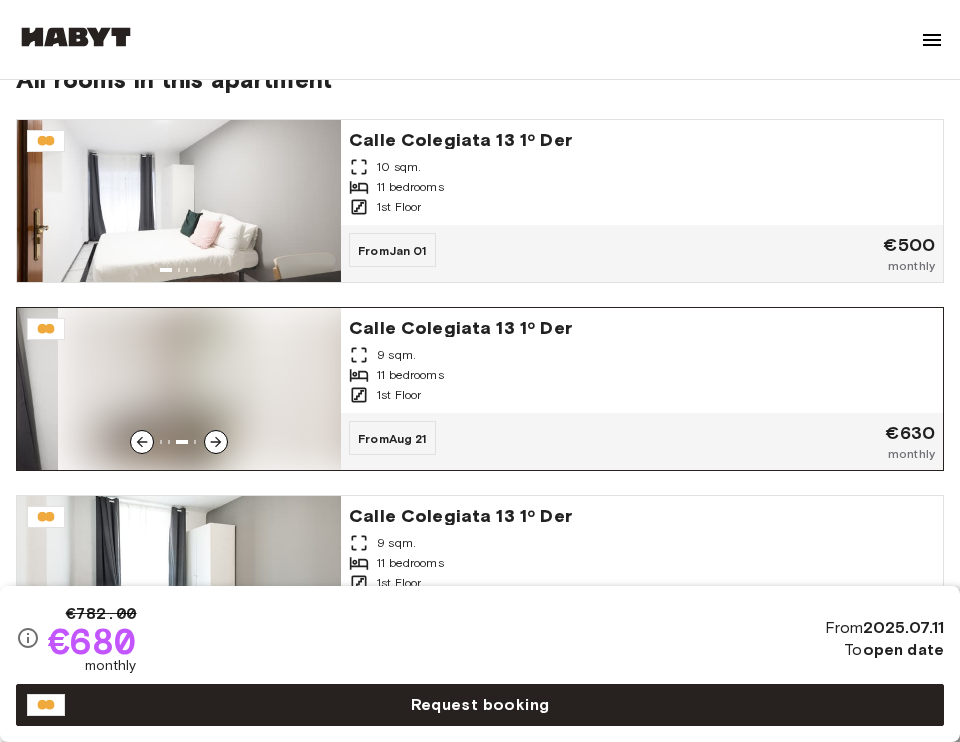 click 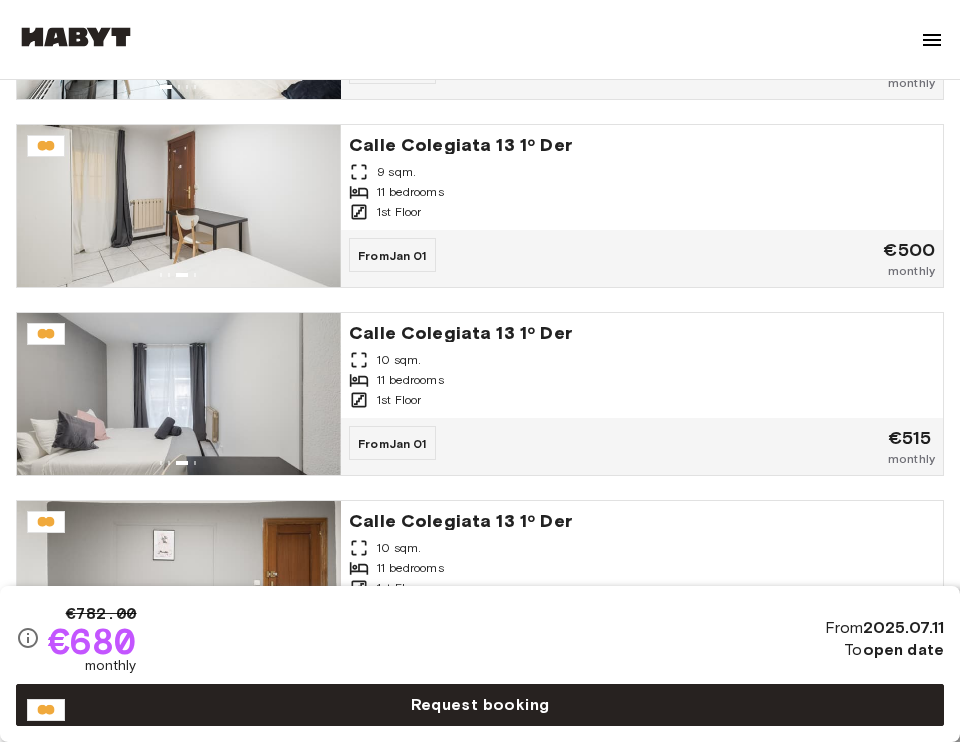 scroll, scrollTop: 2091, scrollLeft: 0, axis: vertical 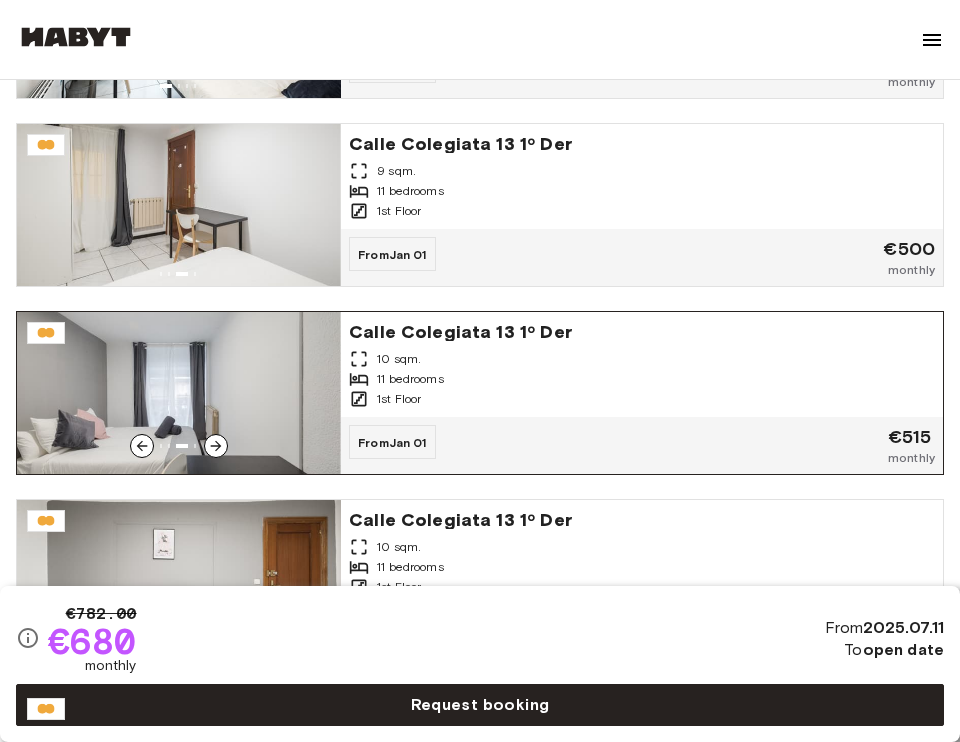 click 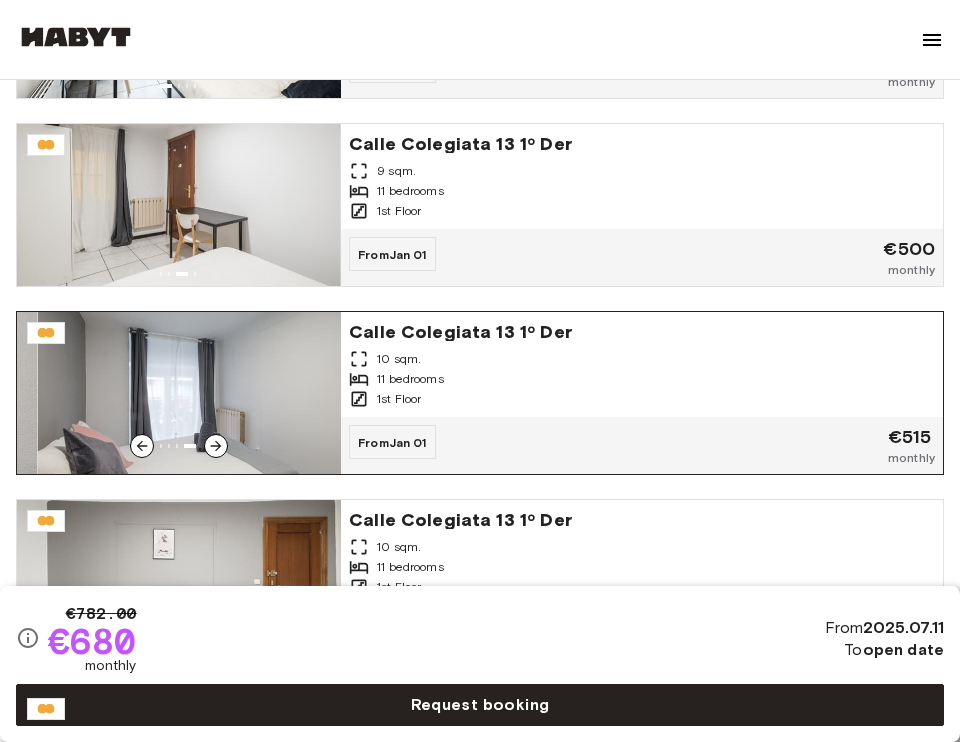 click 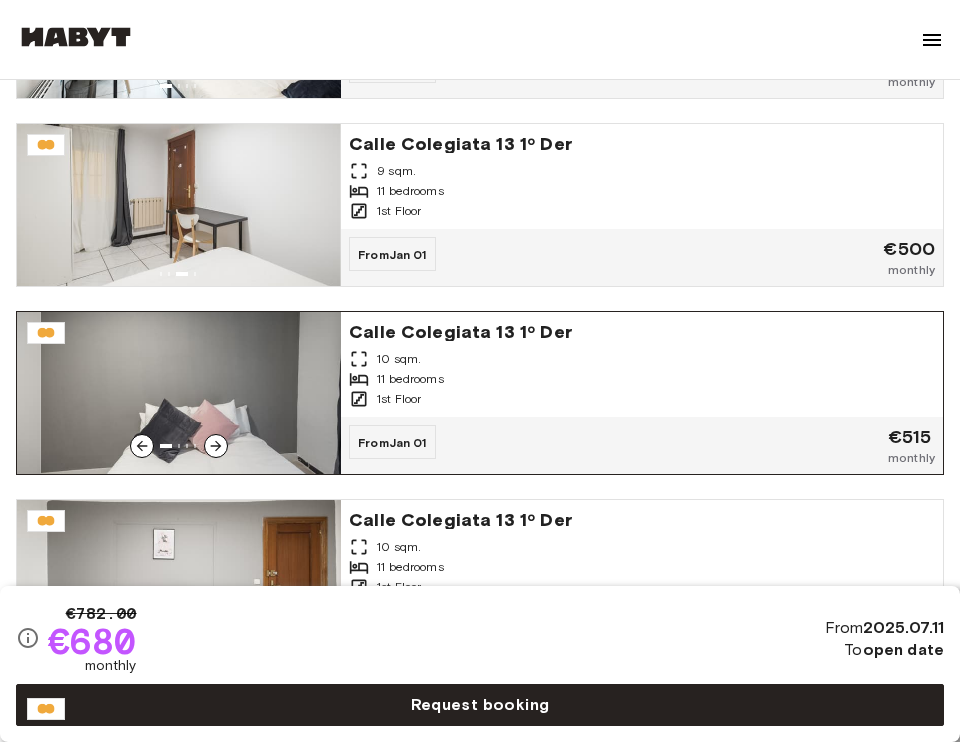 click 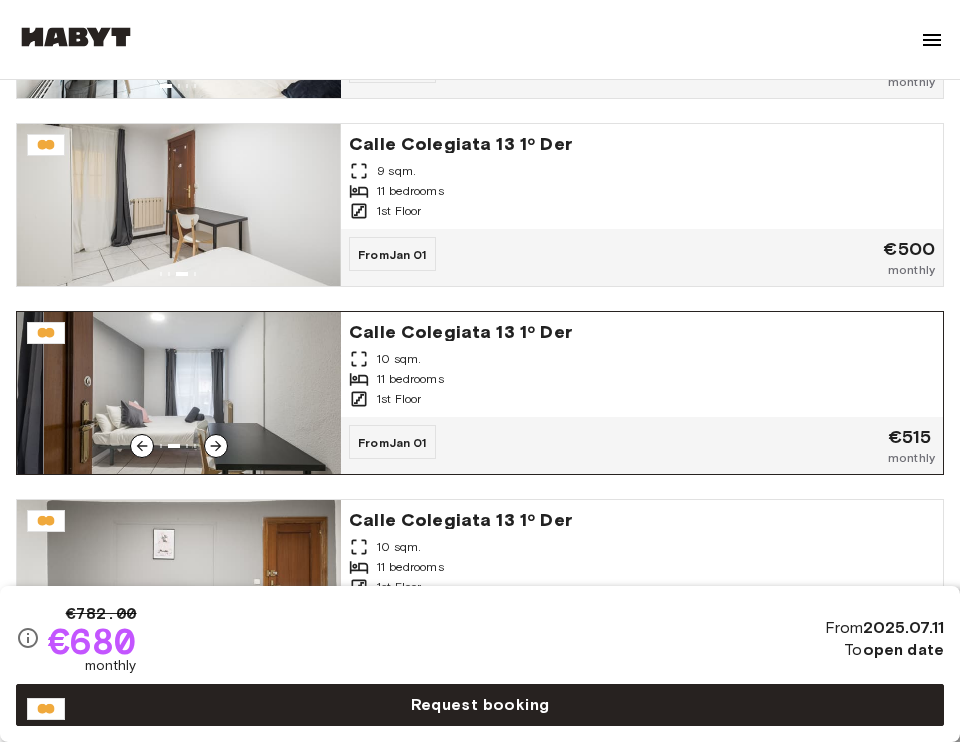 click 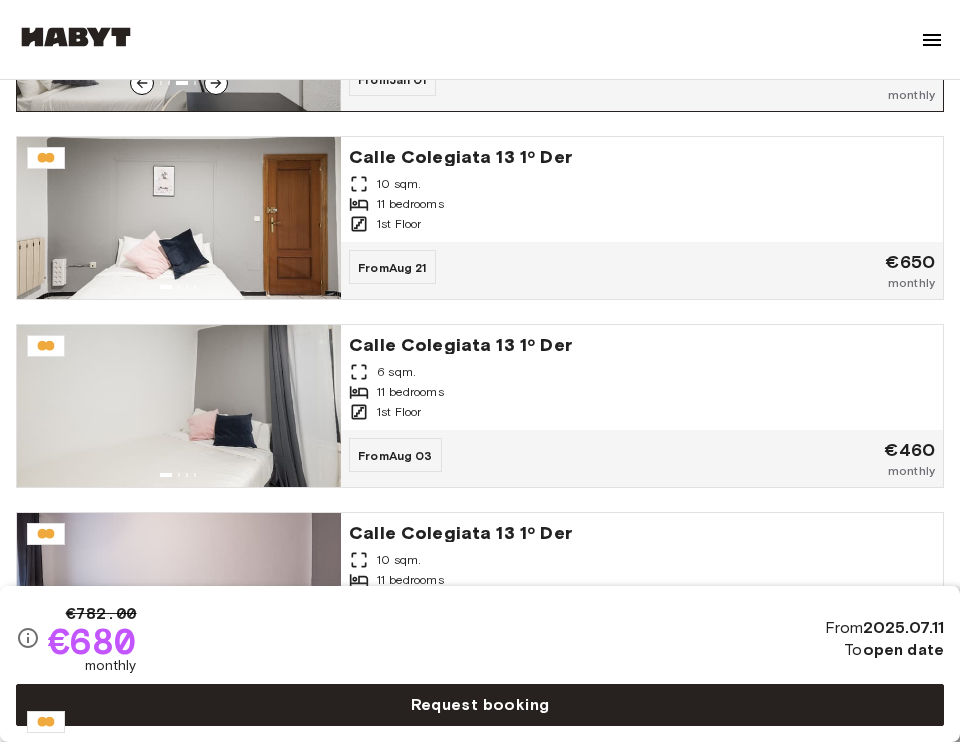 scroll, scrollTop: 2447, scrollLeft: 0, axis: vertical 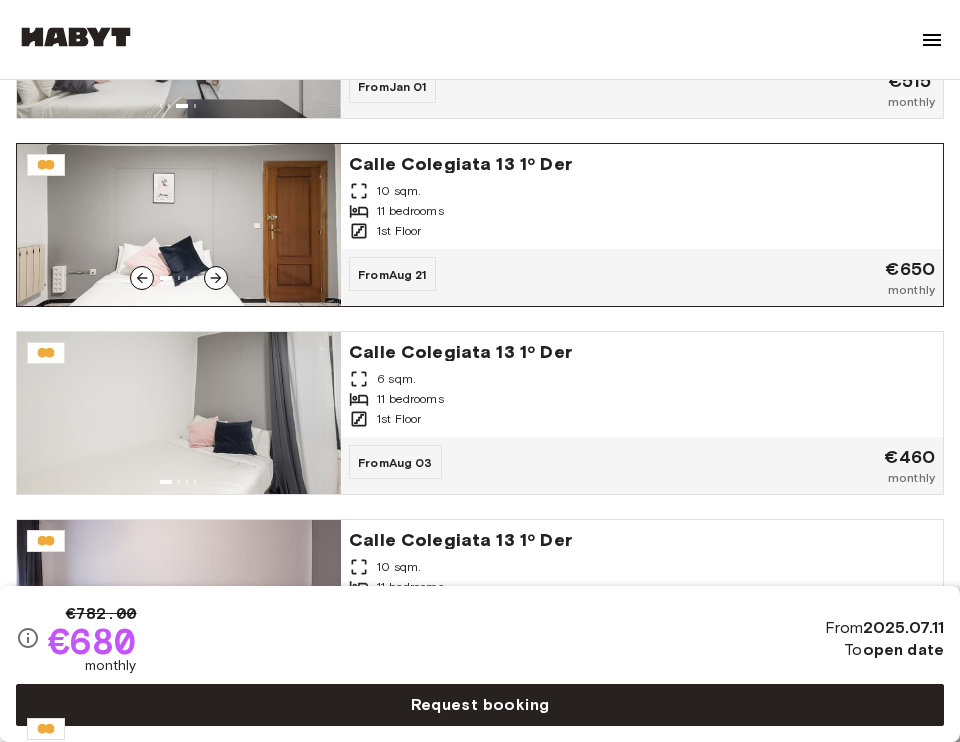 click 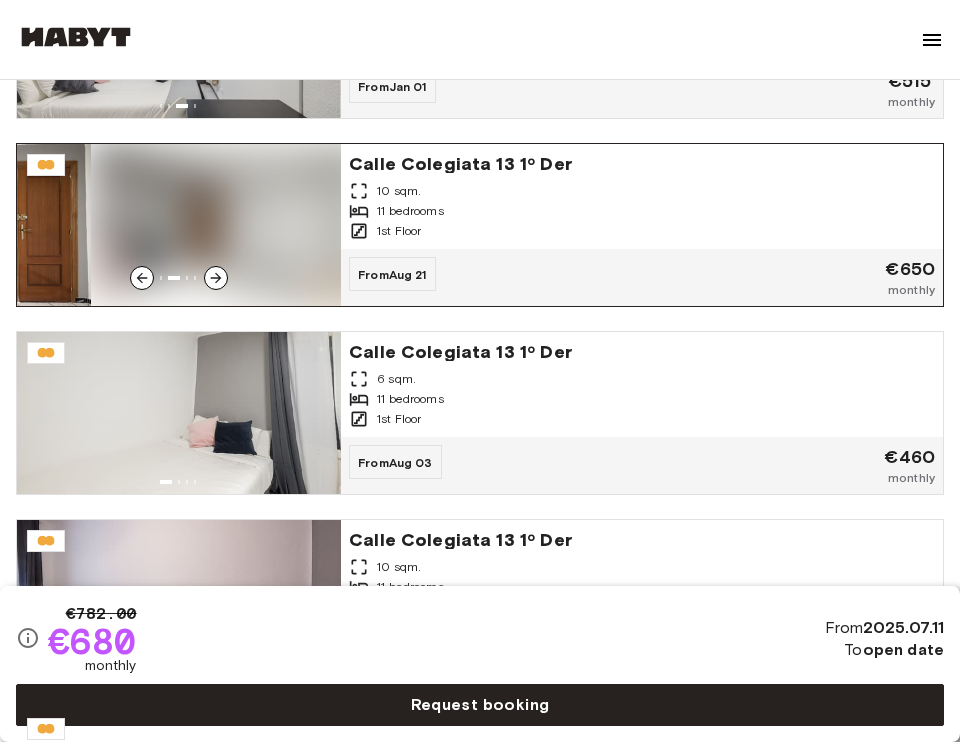click 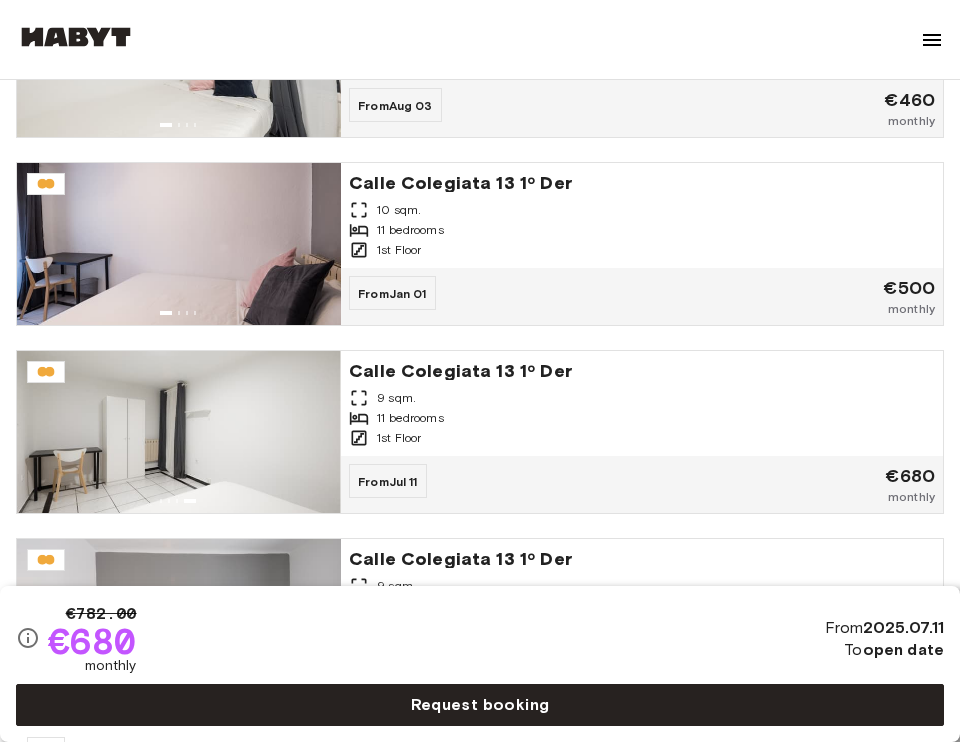 scroll, scrollTop: 2805, scrollLeft: 0, axis: vertical 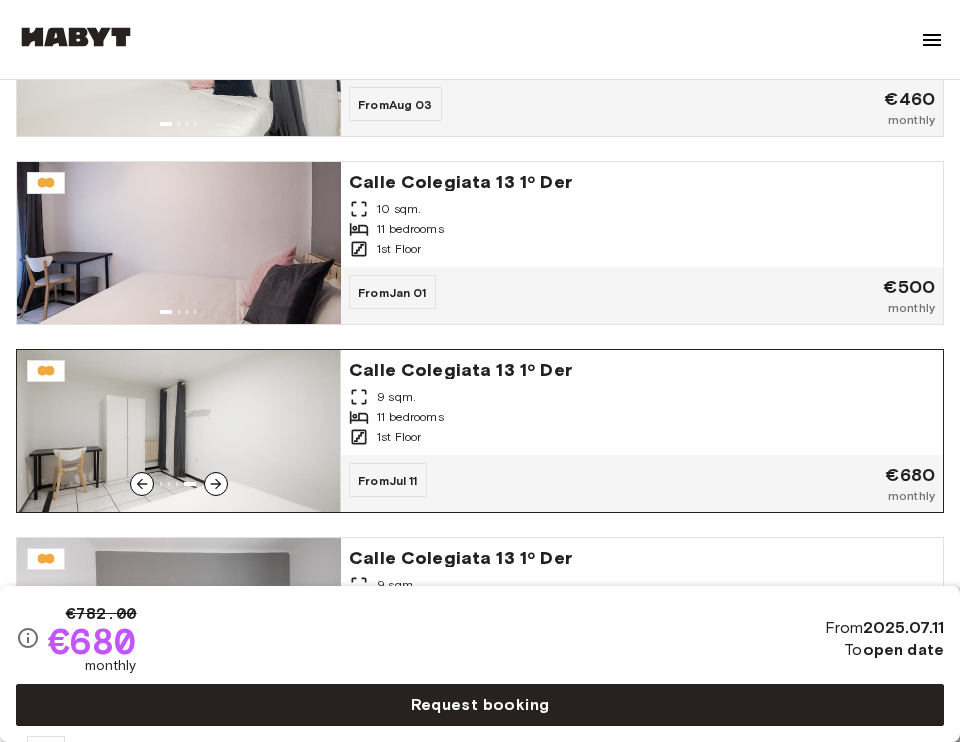 click 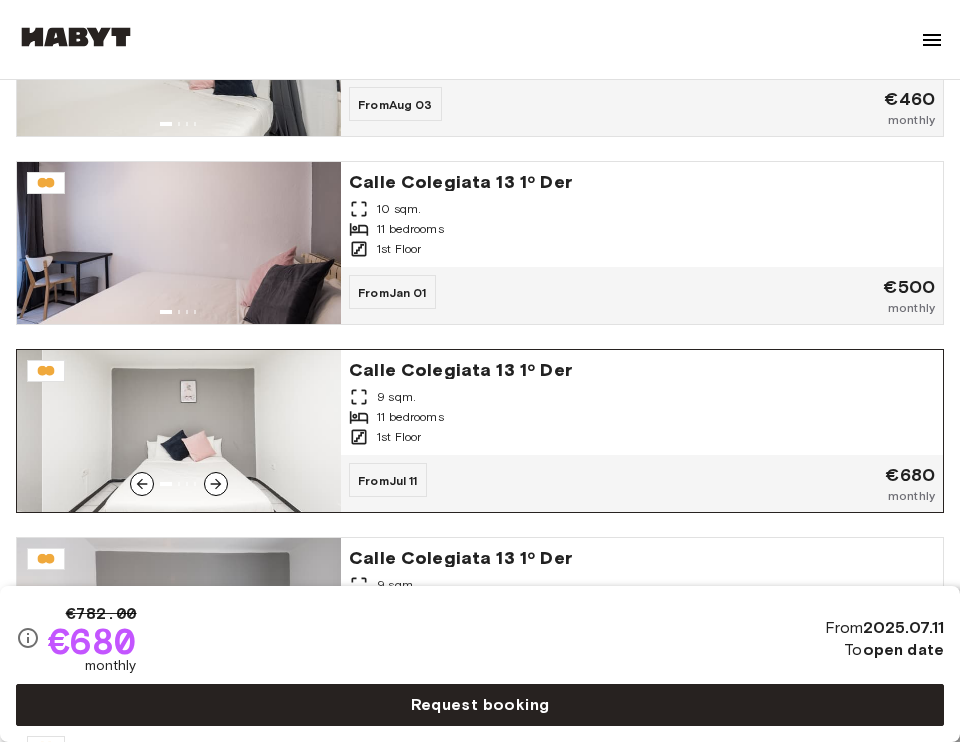 click 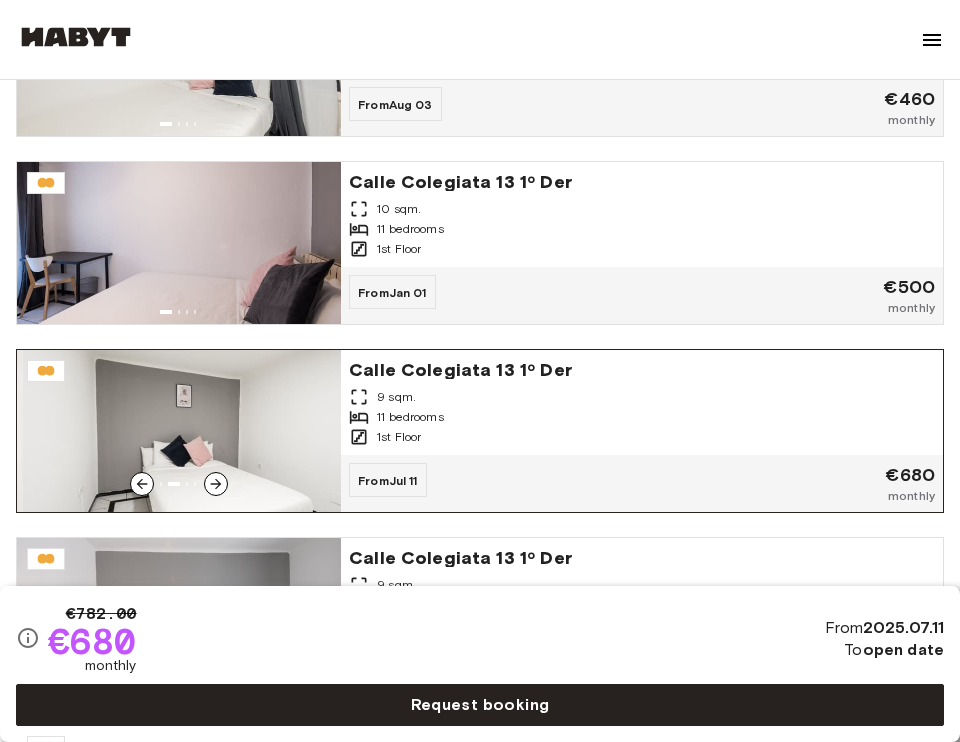 click 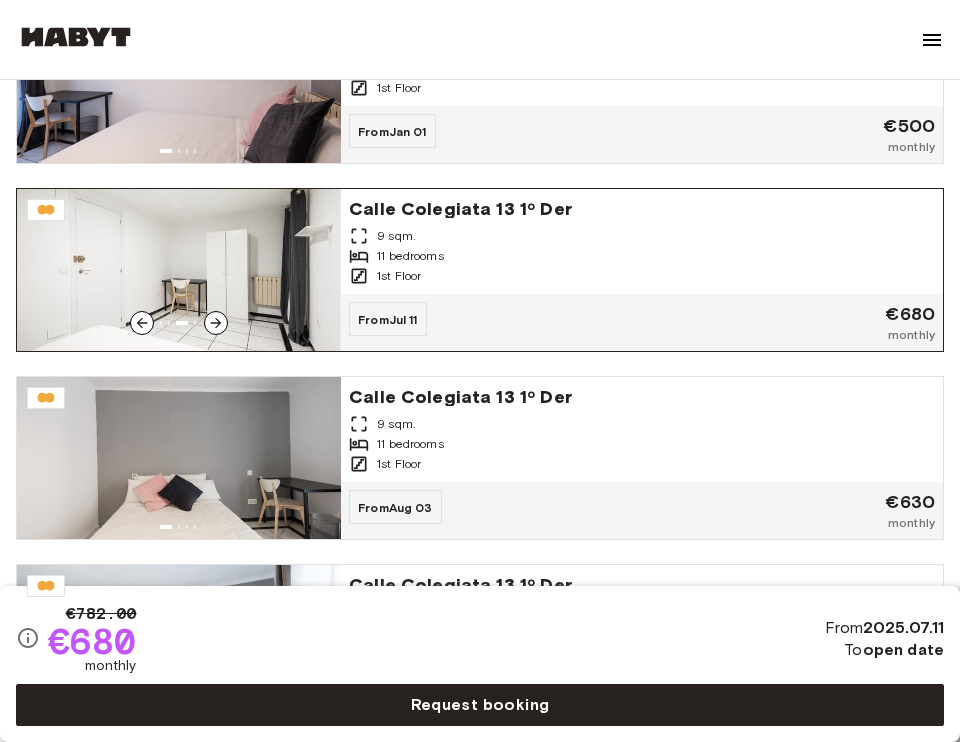 scroll, scrollTop: 2968, scrollLeft: 0, axis: vertical 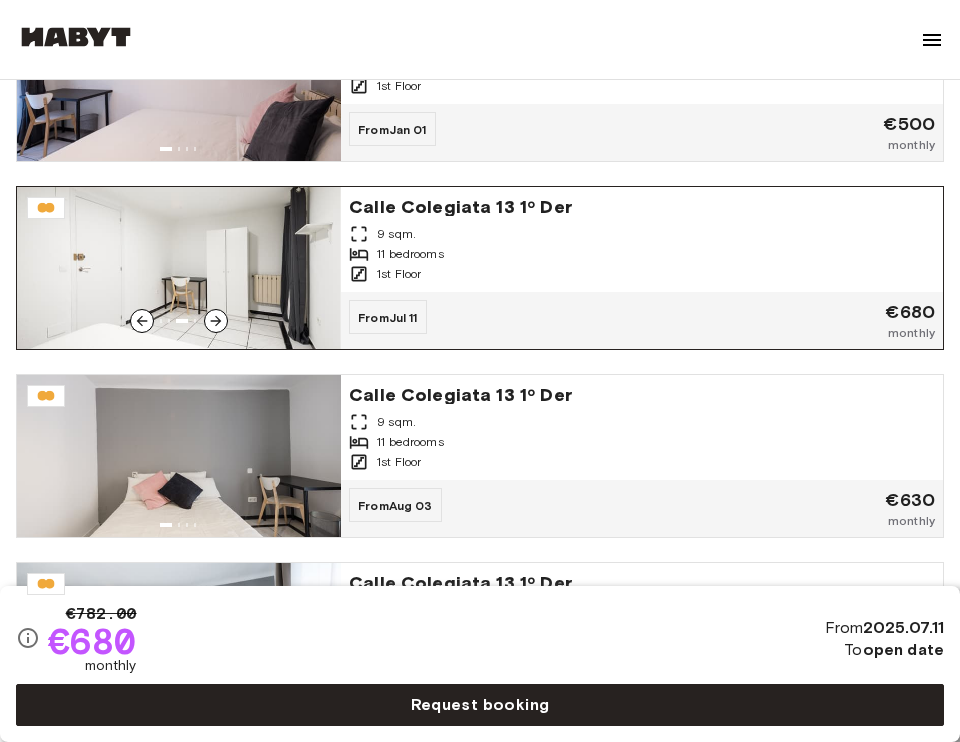 click on "Jul 11" at bounding box center [403, 317] 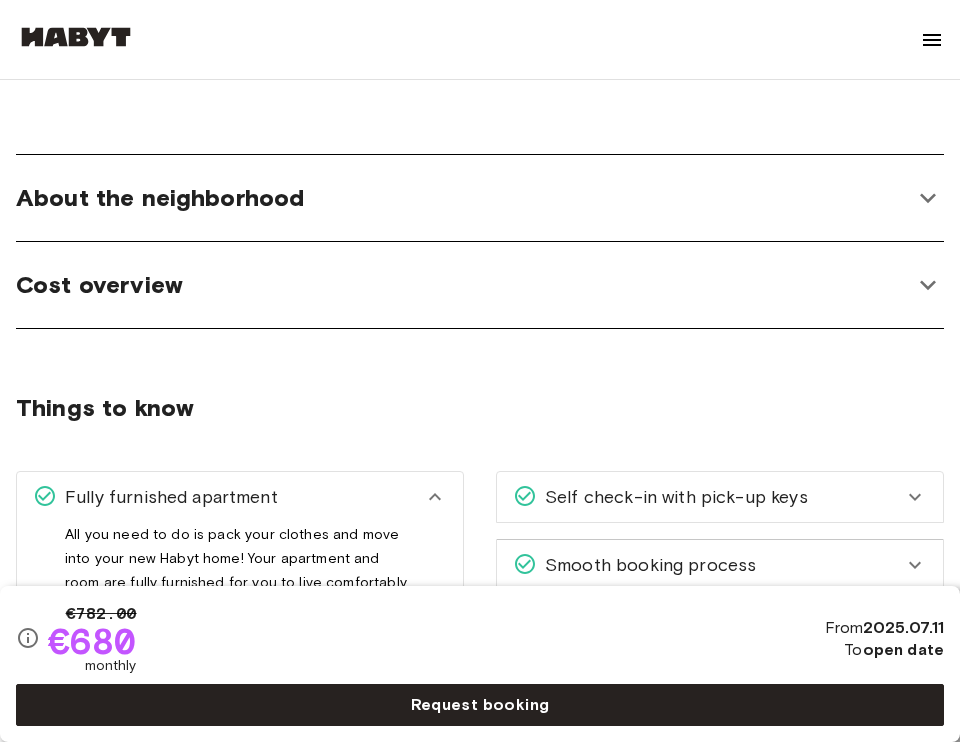 scroll, scrollTop: 3822, scrollLeft: 0, axis: vertical 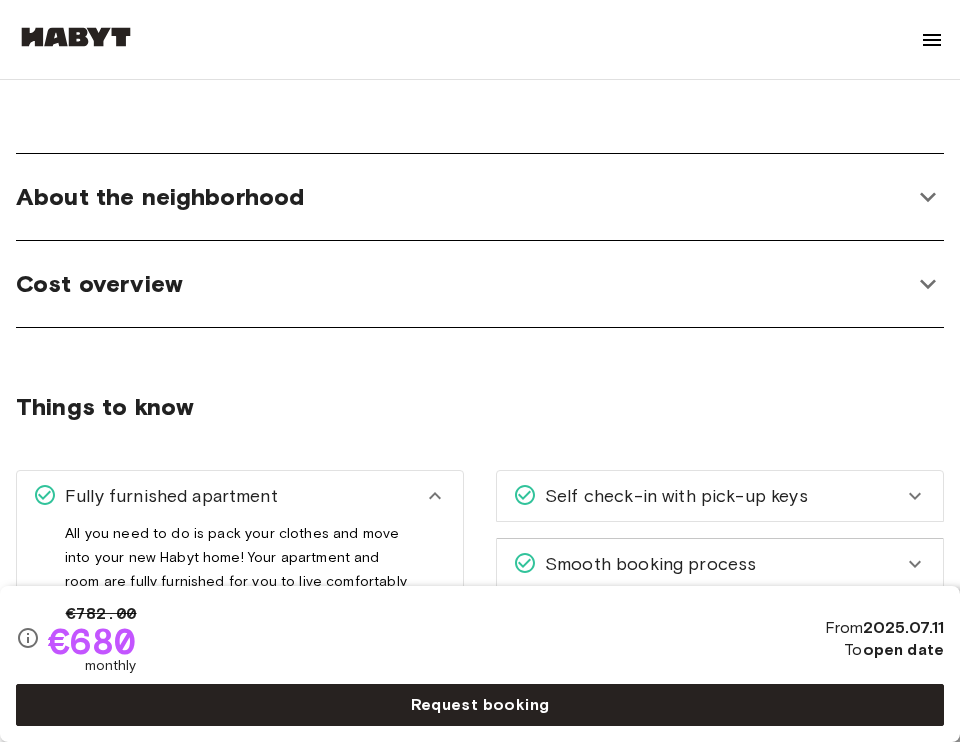 click on "Cost overview" at bounding box center [464, 284] 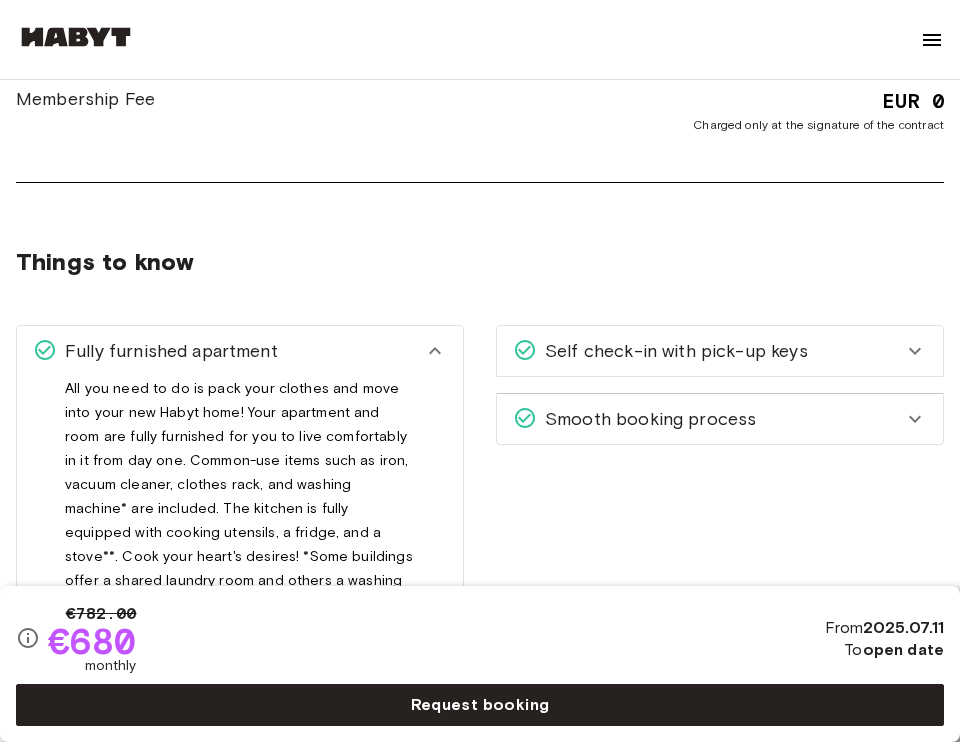scroll, scrollTop: 4338, scrollLeft: 0, axis: vertical 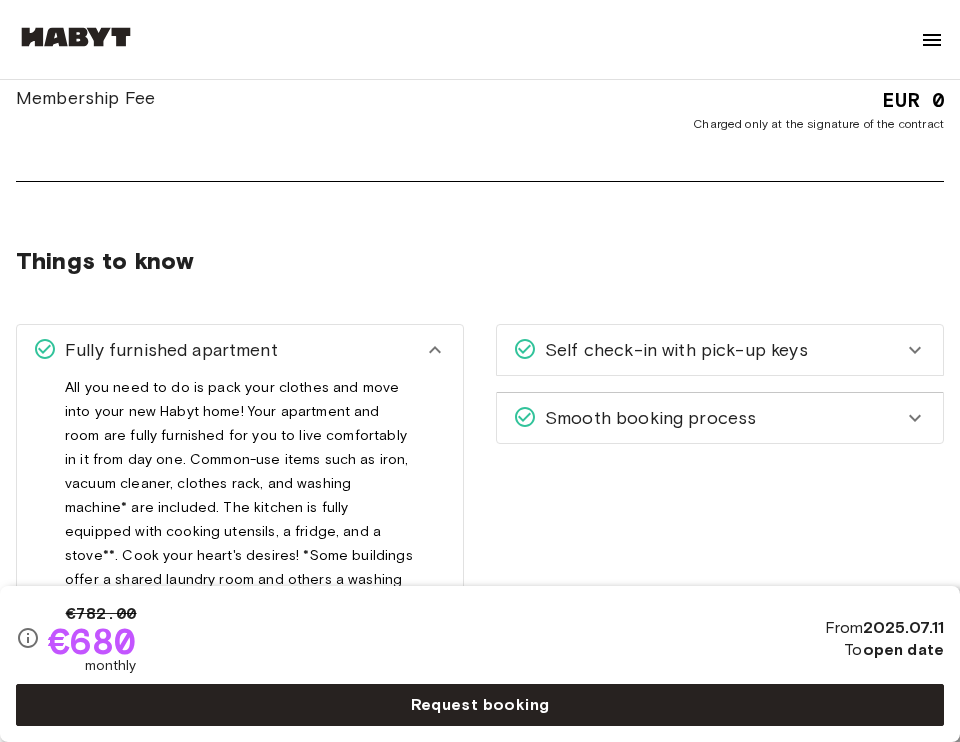 click on "Smooth booking process" at bounding box center (646, 418) 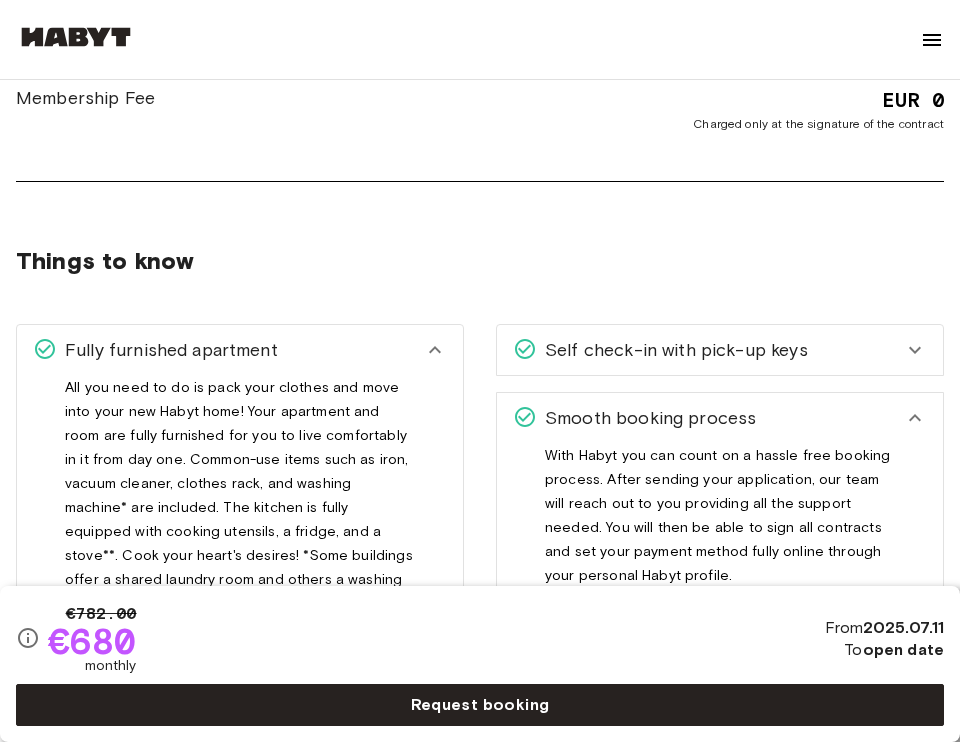 click on "Smooth booking process" at bounding box center [646, 418] 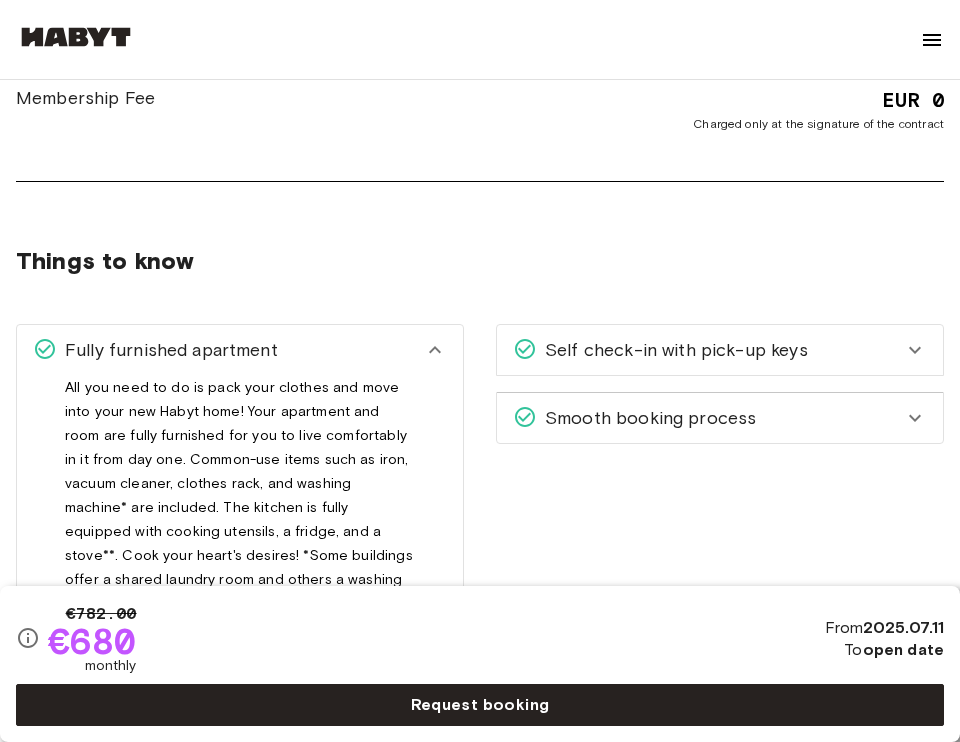 click on "Self check-in with pick-up keys" at bounding box center [672, 350] 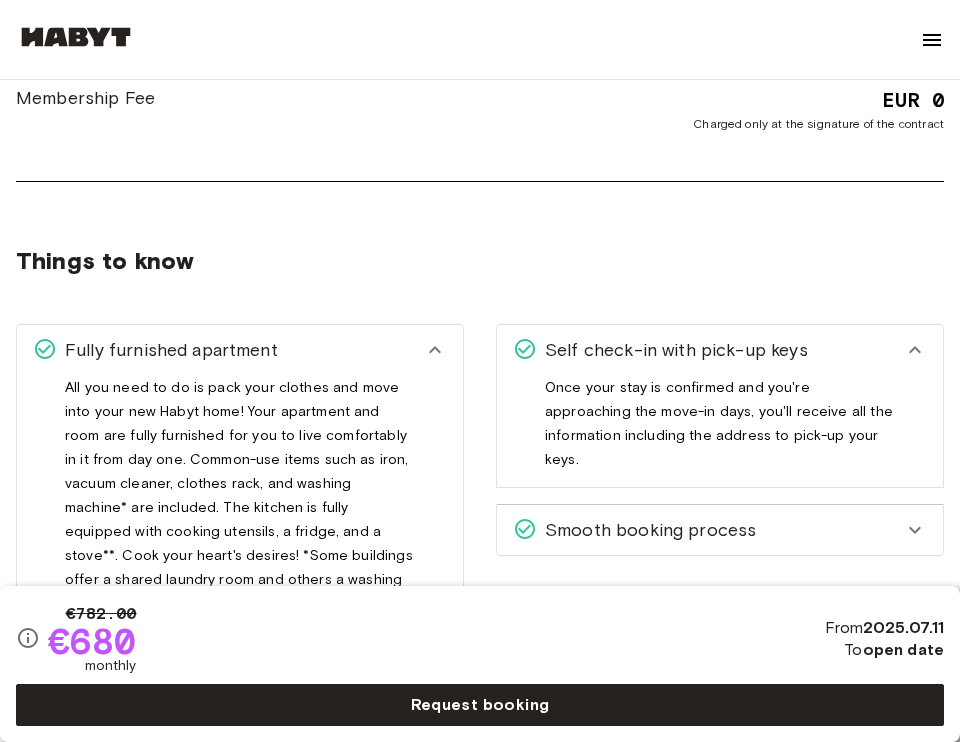 click on "Self check-in with pick-up keys" at bounding box center (672, 350) 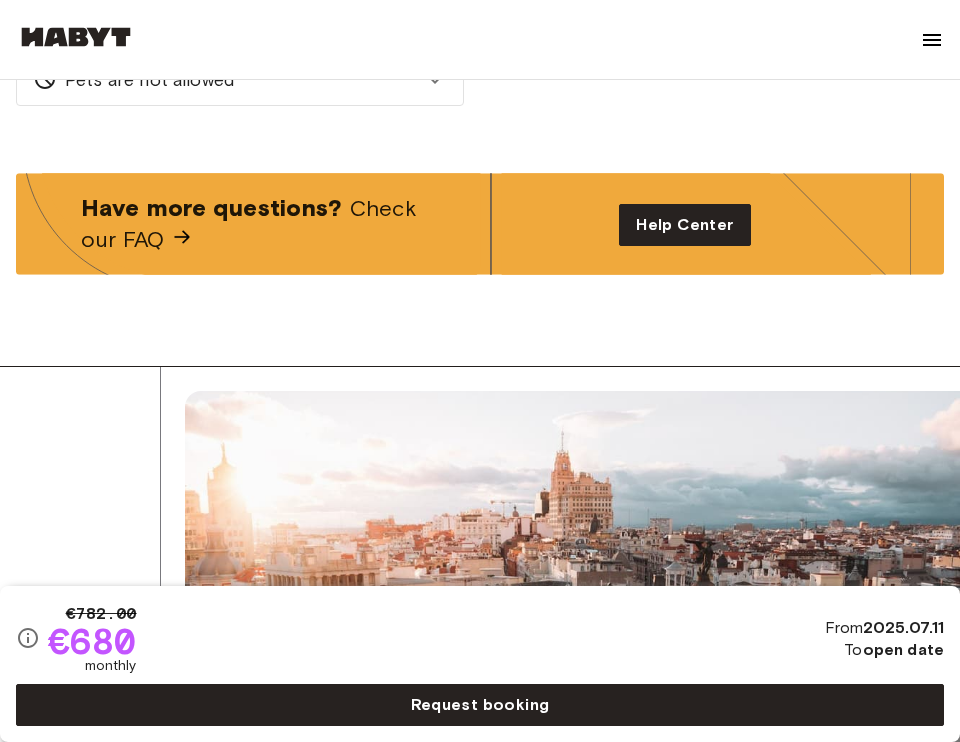 scroll, scrollTop: 4923, scrollLeft: 0, axis: vertical 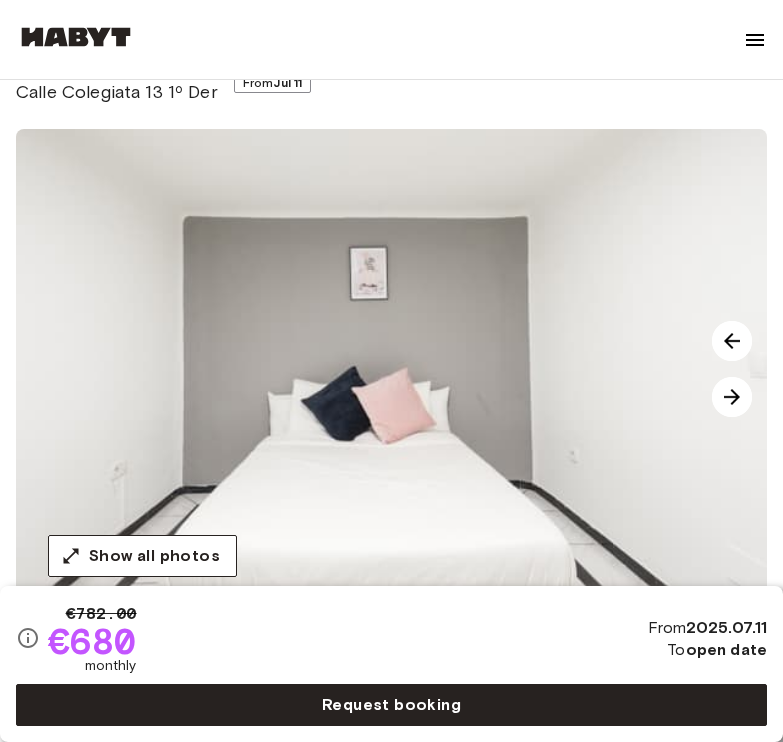 click at bounding box center [732, 397] 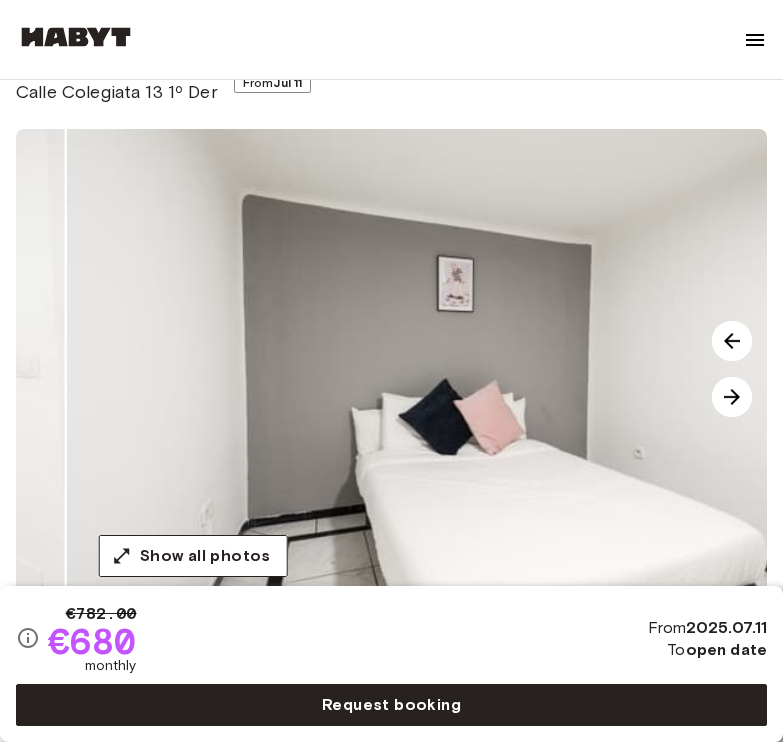 click at bounding box center [732, 397] 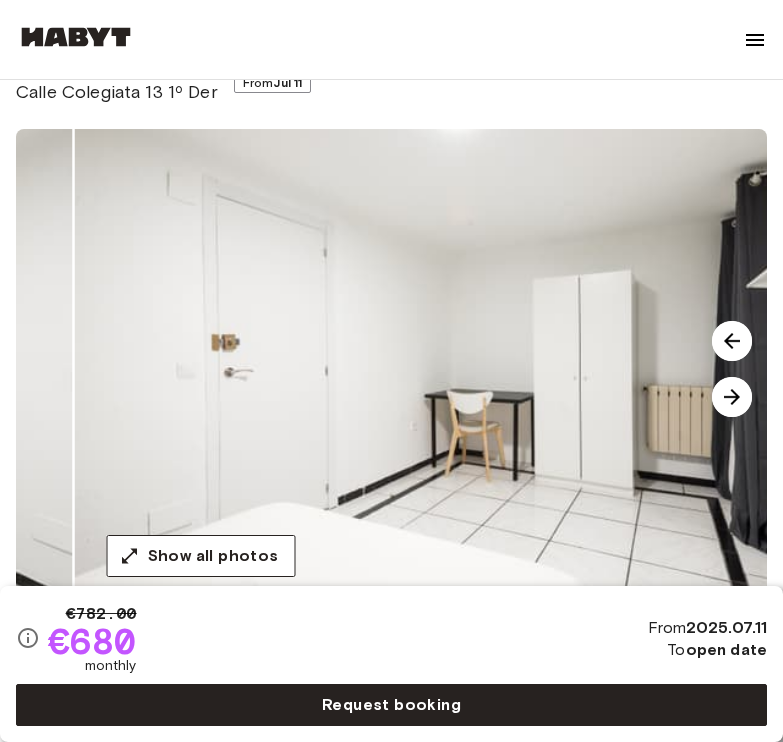 click at bounding box center [732, 397] 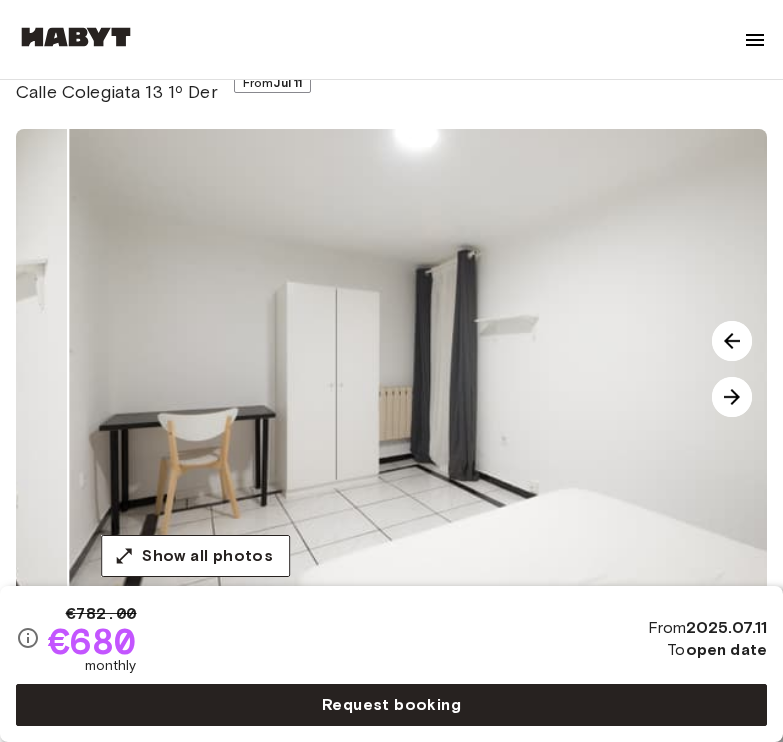 click at bounding box center (732, 397) 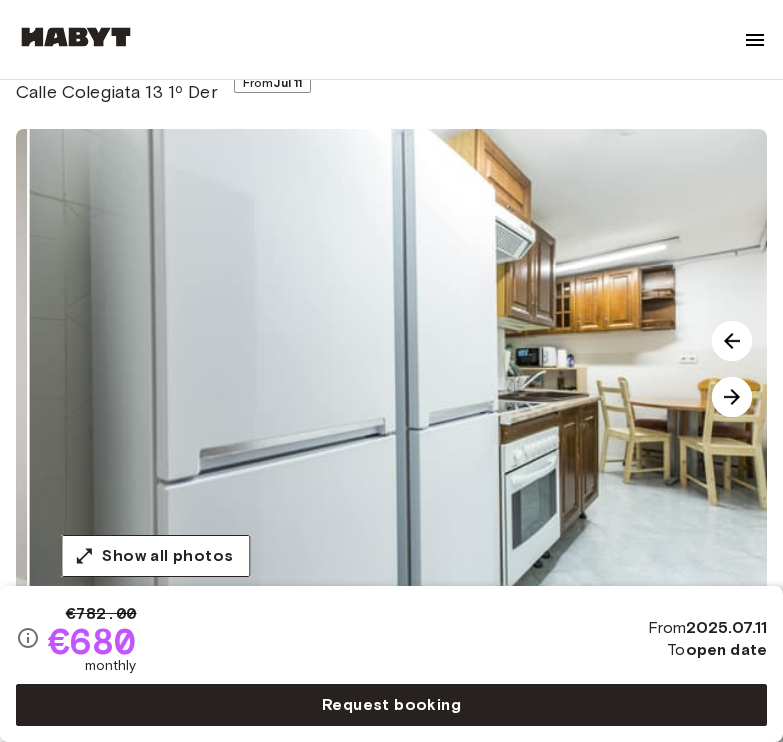 click at bounding box center [732, 397] 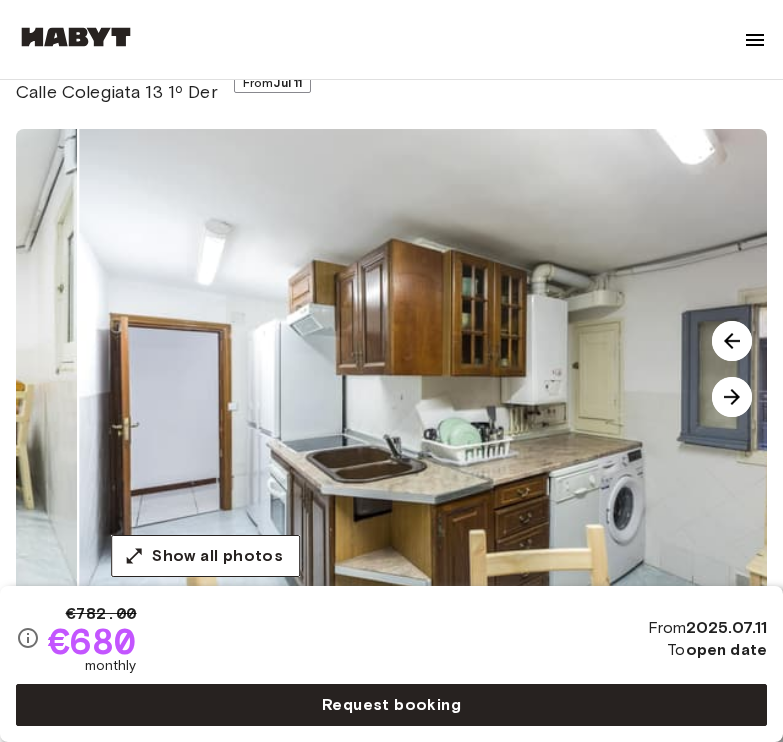 click at bounding box center [732, 397] 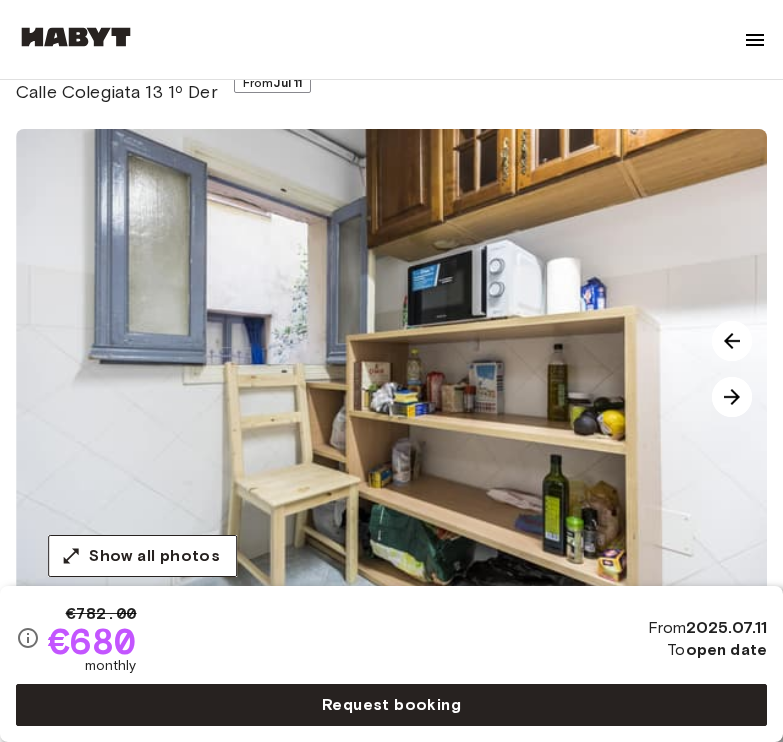 click at bounding box center [732, 397] 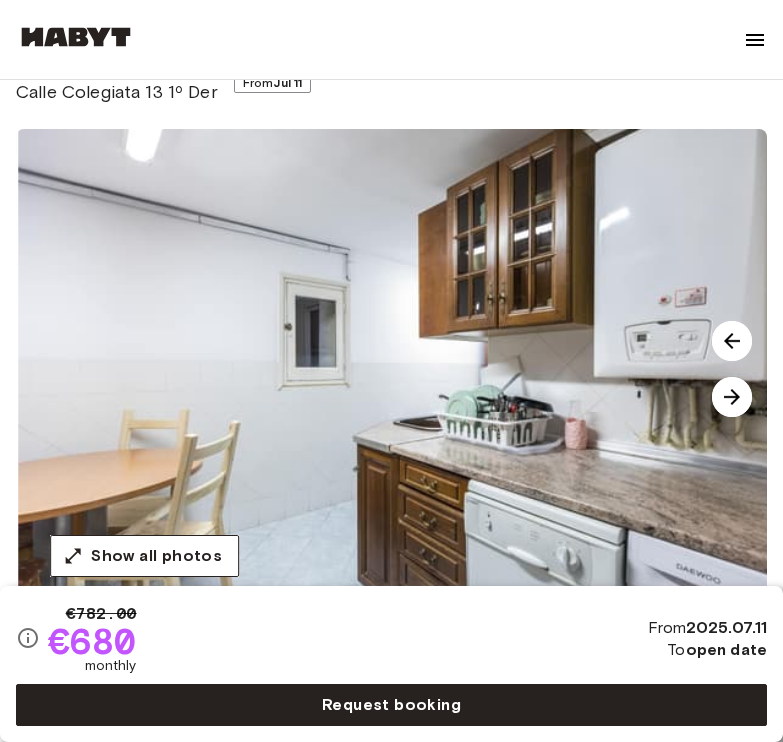 click at bounding box center [732, 397] 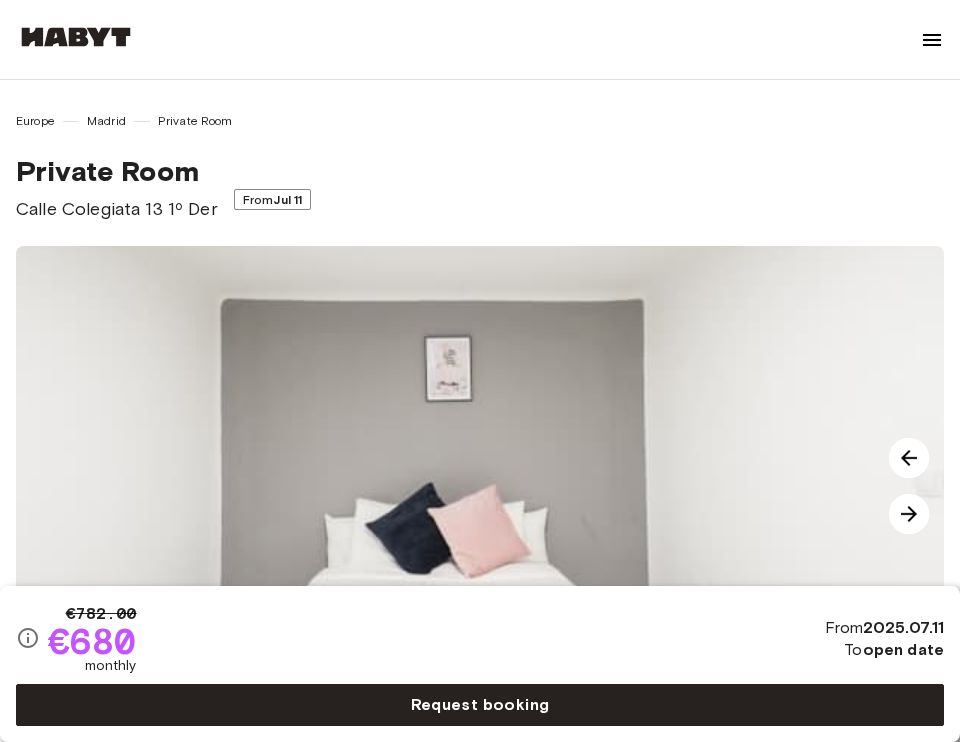scroll, scrollTop: 0, scrollLeft: 0, axis: both 